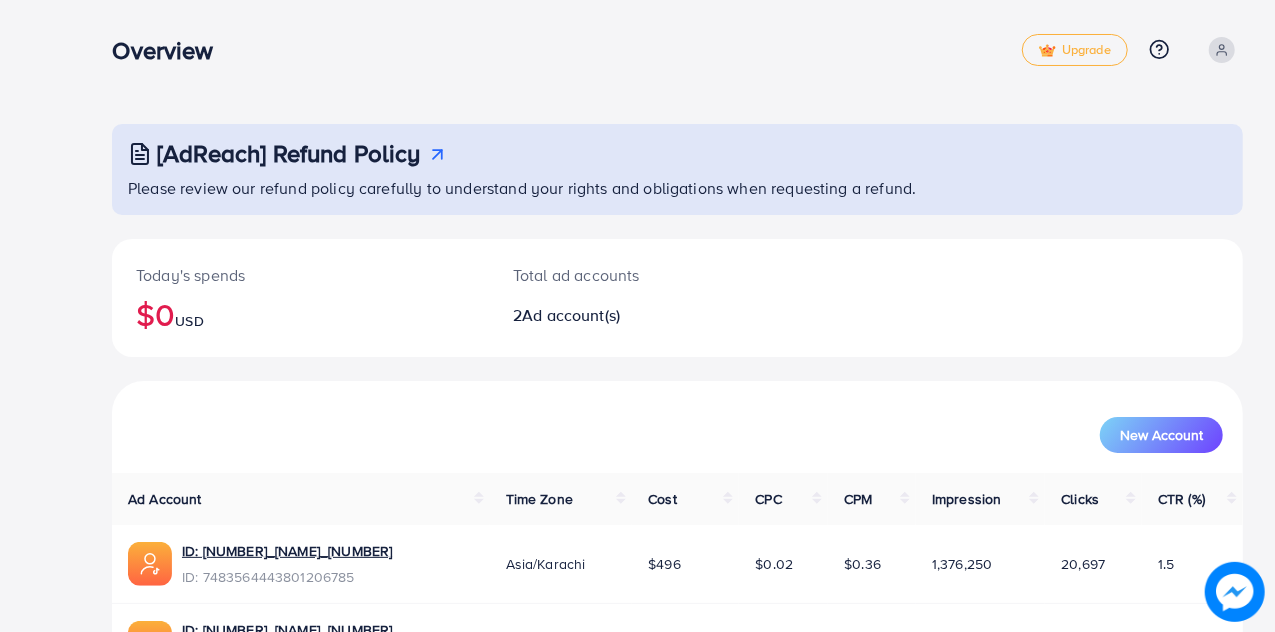 scroll, scrollTop: 134, scrollLeft: 0, axis: vertical 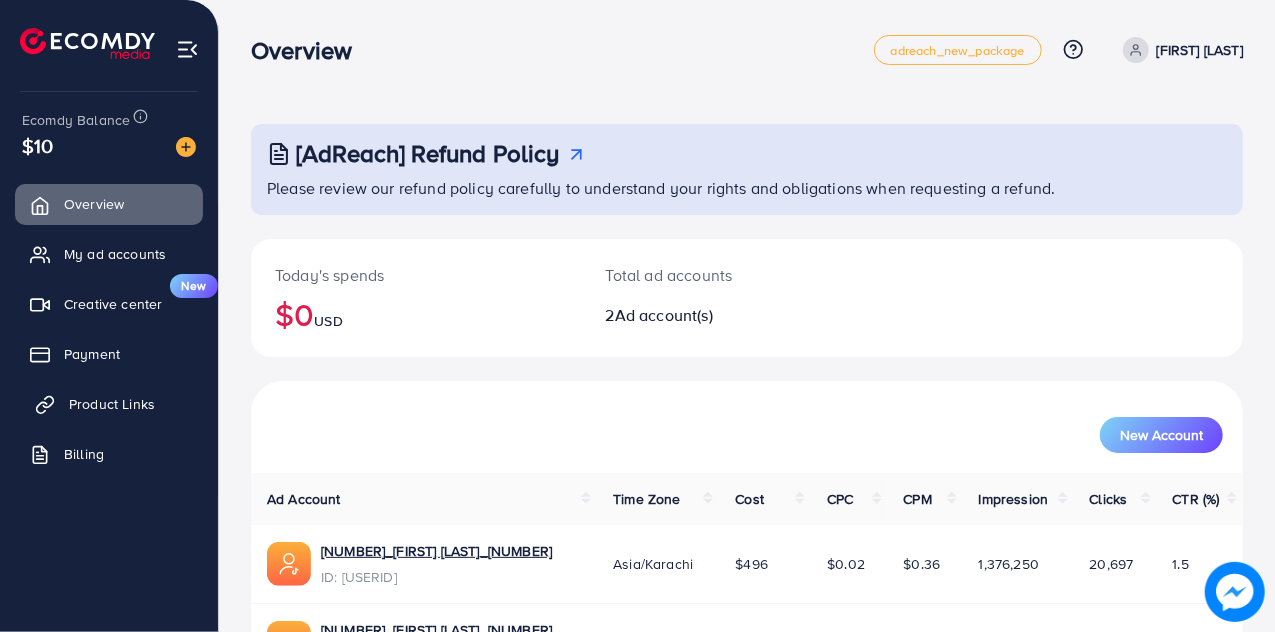 click on "Product Links" at bounding box center [112, 404] 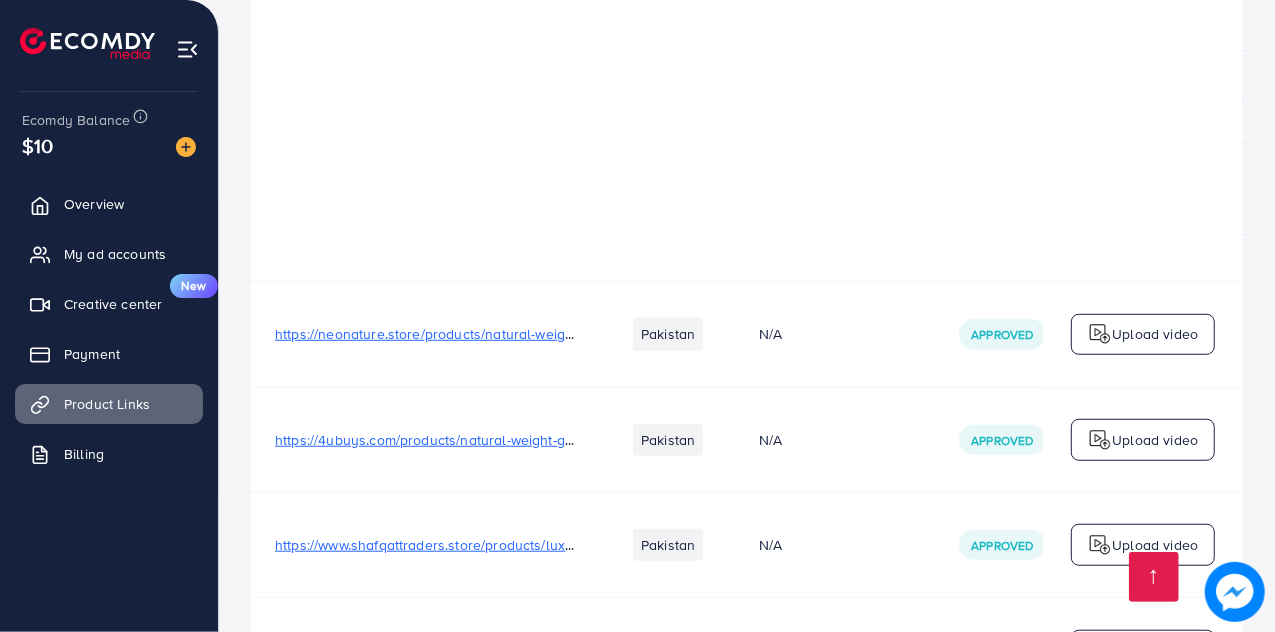 scroll, scrollTop: 4700, scrollLeft: 0, axis: vertical 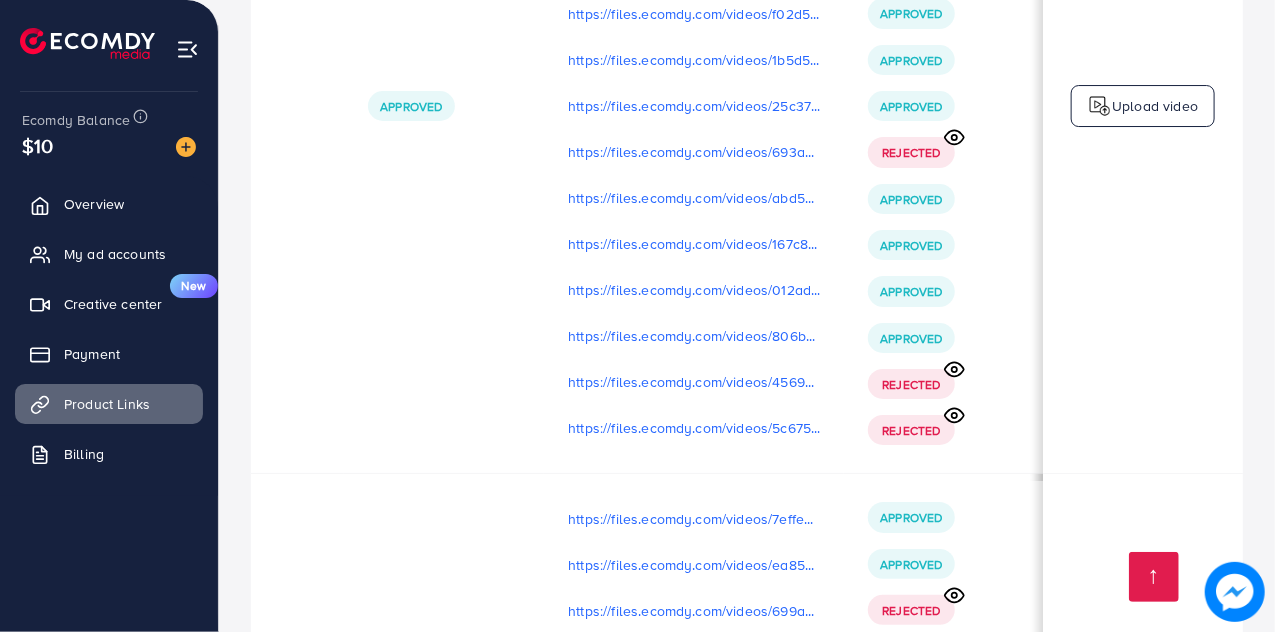 click on "Upload video" at bounding box center [1155, 106] 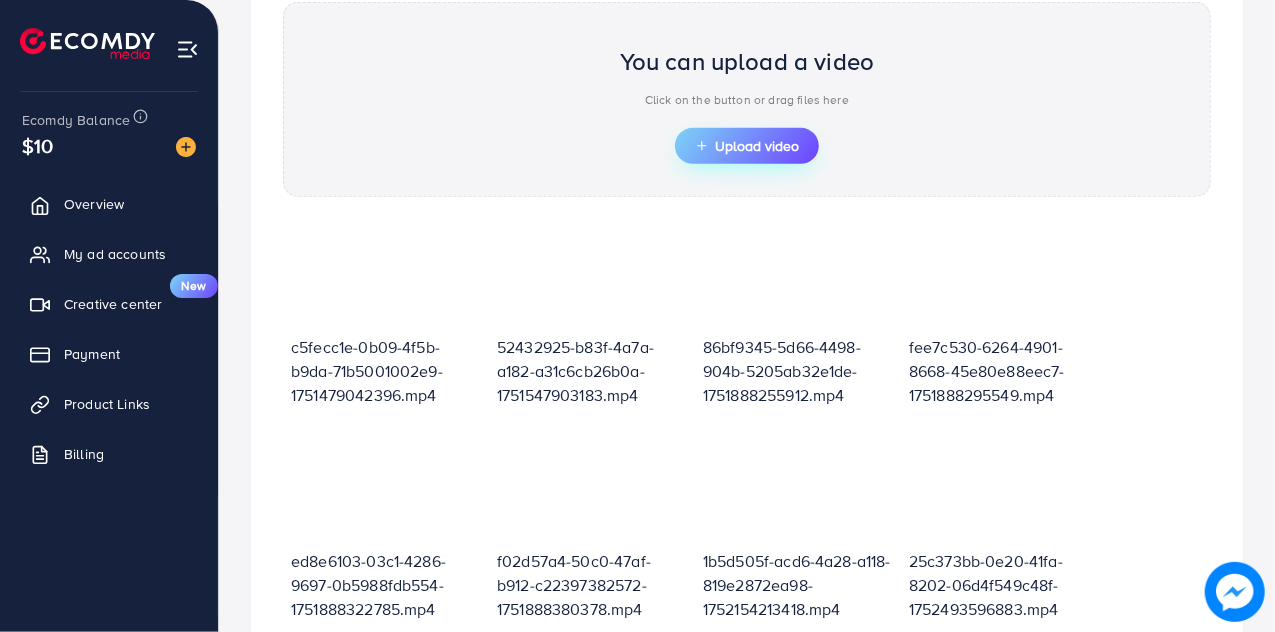click on "Upload video" at bounding box center [747, 146] 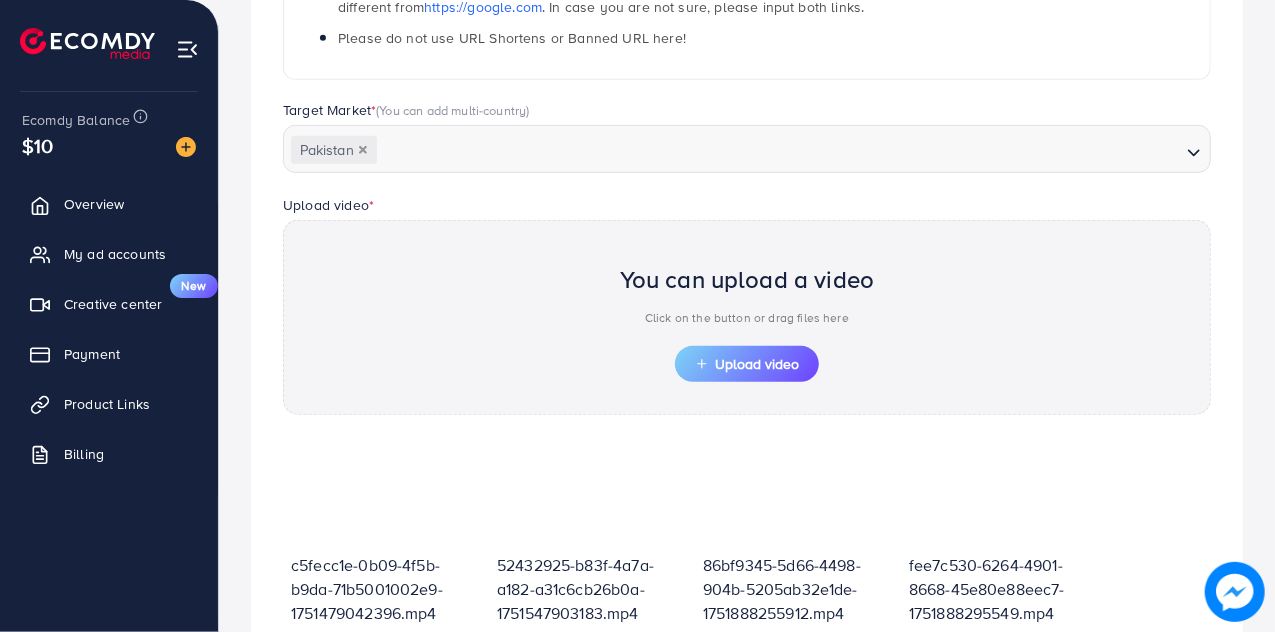 scroll, scrollTop: 497, scrollLeft: 0, axis: vertical 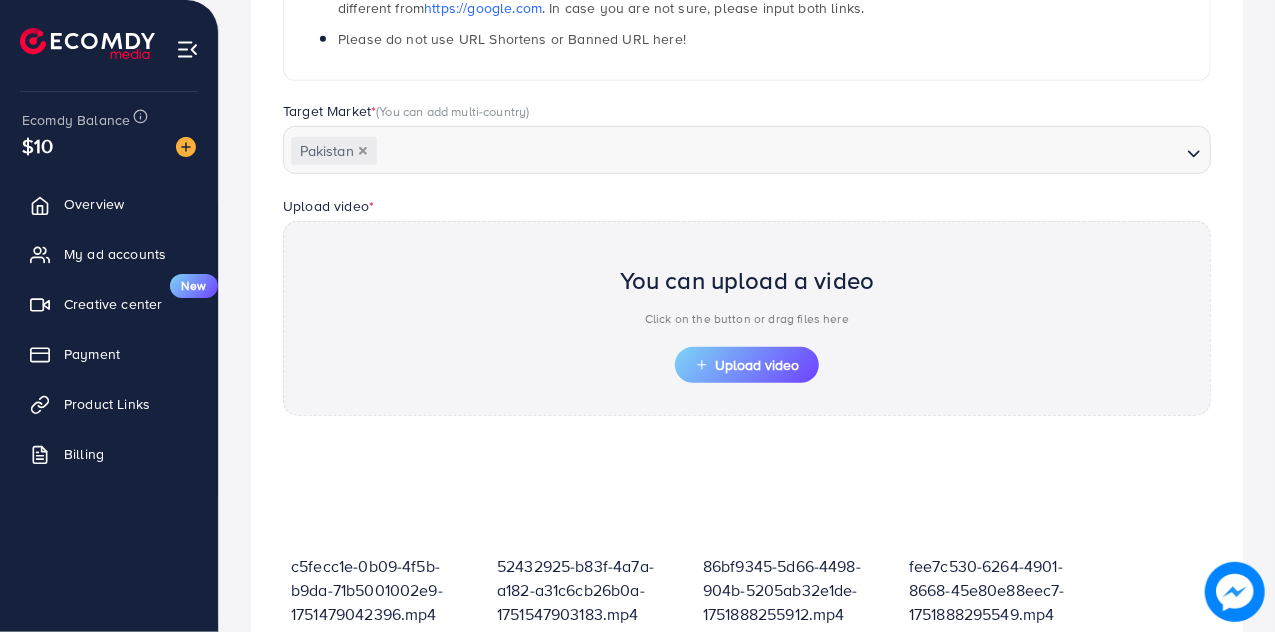click on "You can upload a video" at bounding box center (747, 280) 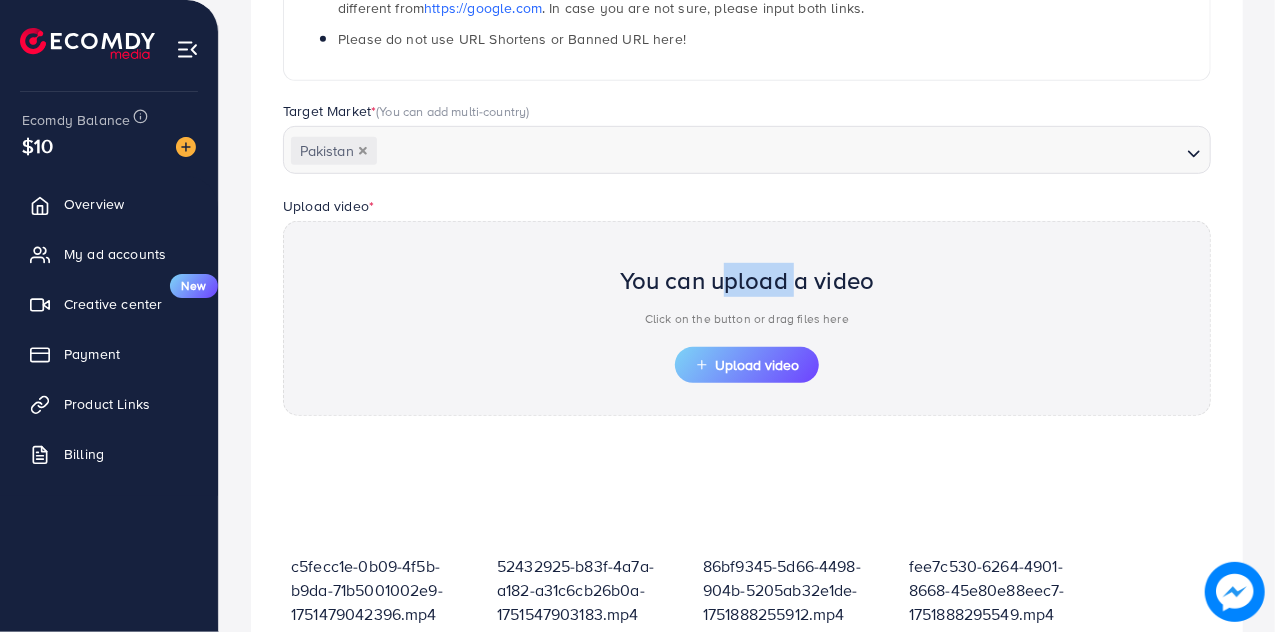 click on "You can upload a video" at bounding box center (747, 280) 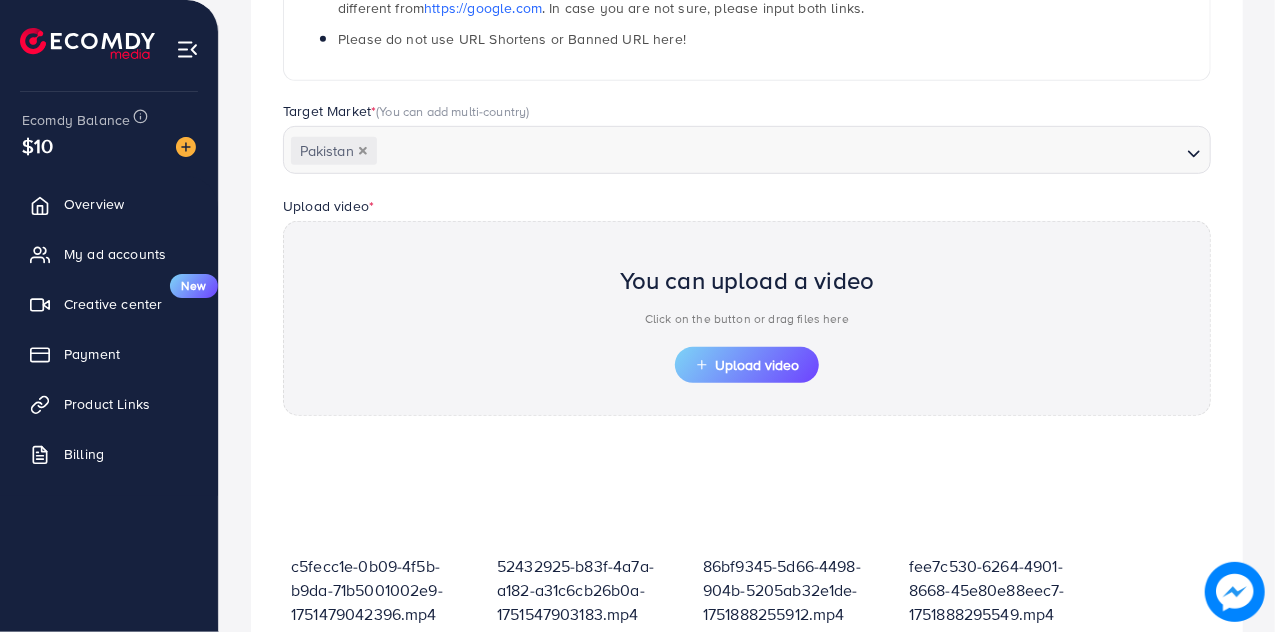 click on "Upload video  *  You can upload a video   Click on the button or drag files here   Upload video" at bounding box center [747, 305] 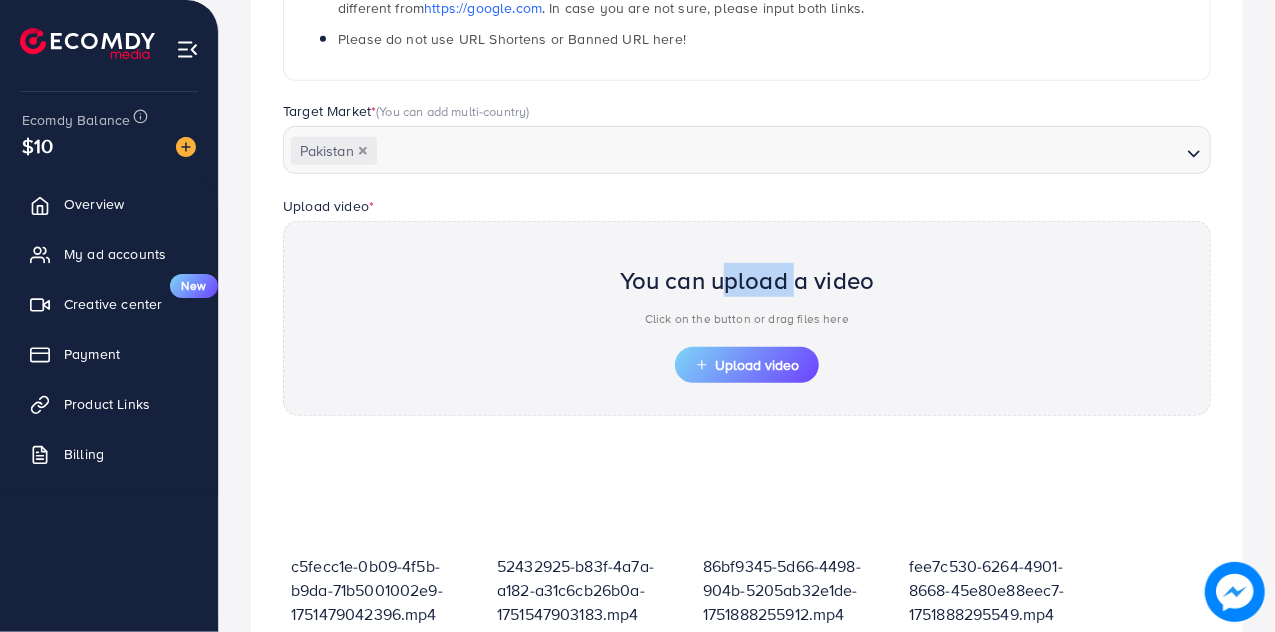 click on "You can upload a video" at bounding box center [747, 280] 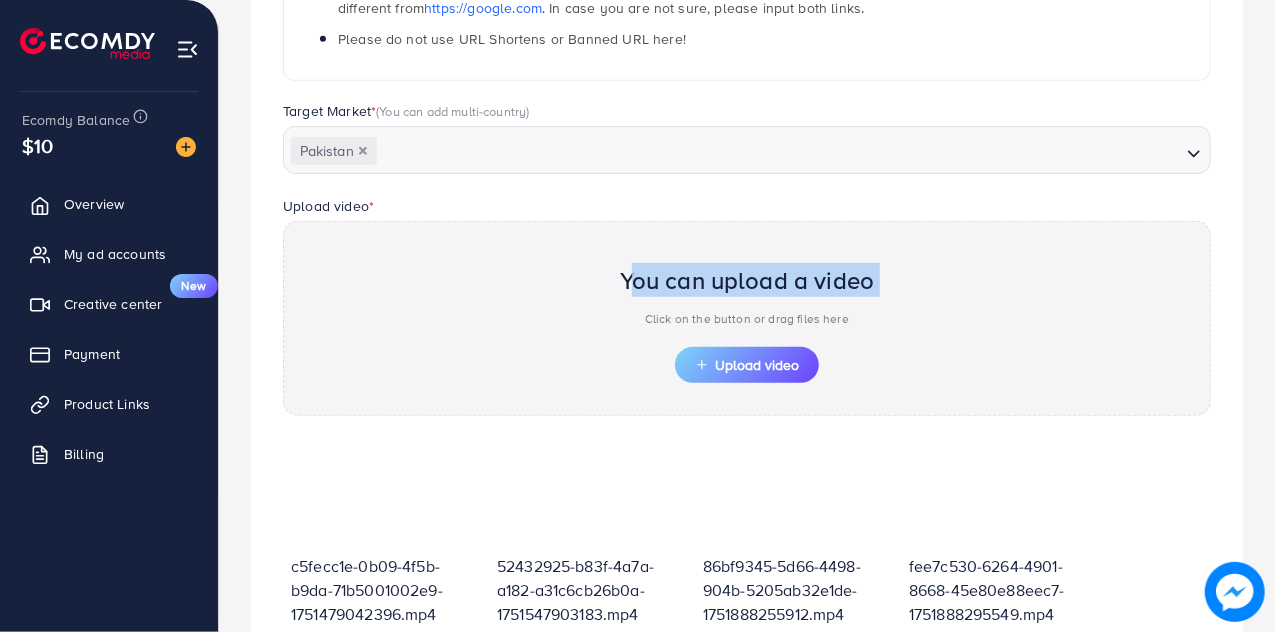 click on "You can upload a video" at bounding box center (747, 280) 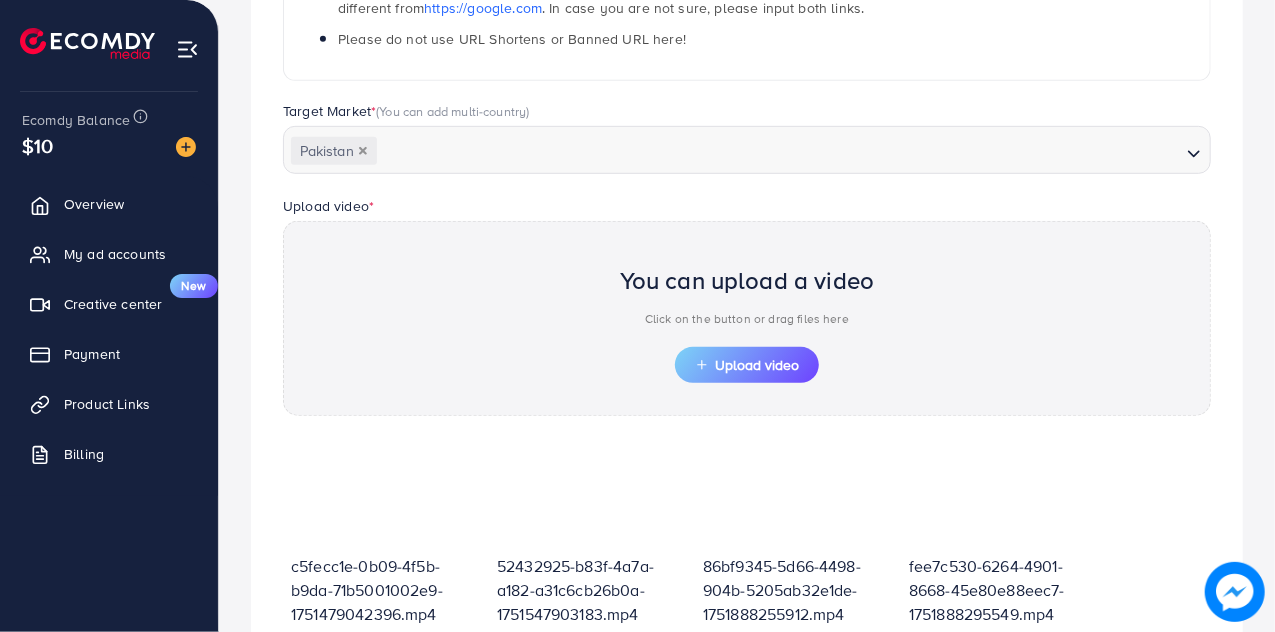 click on "You can upload a video" at bounding box center [747, 280] 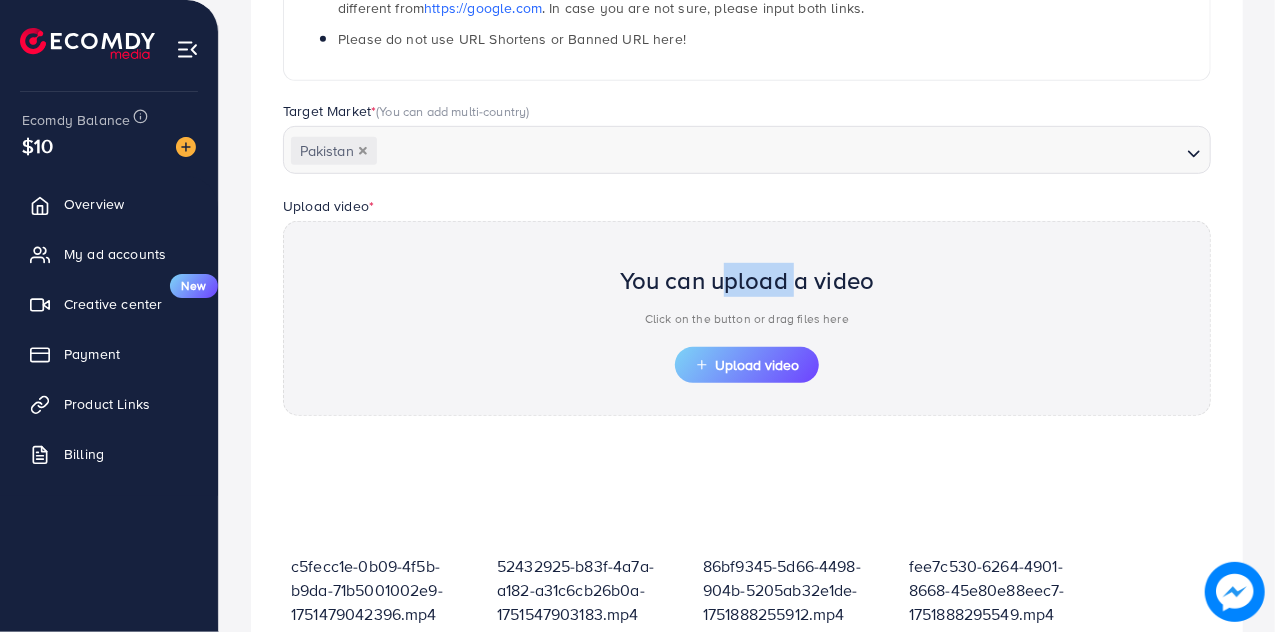 click on "You can upload a video" at bounding box center [747, 280] 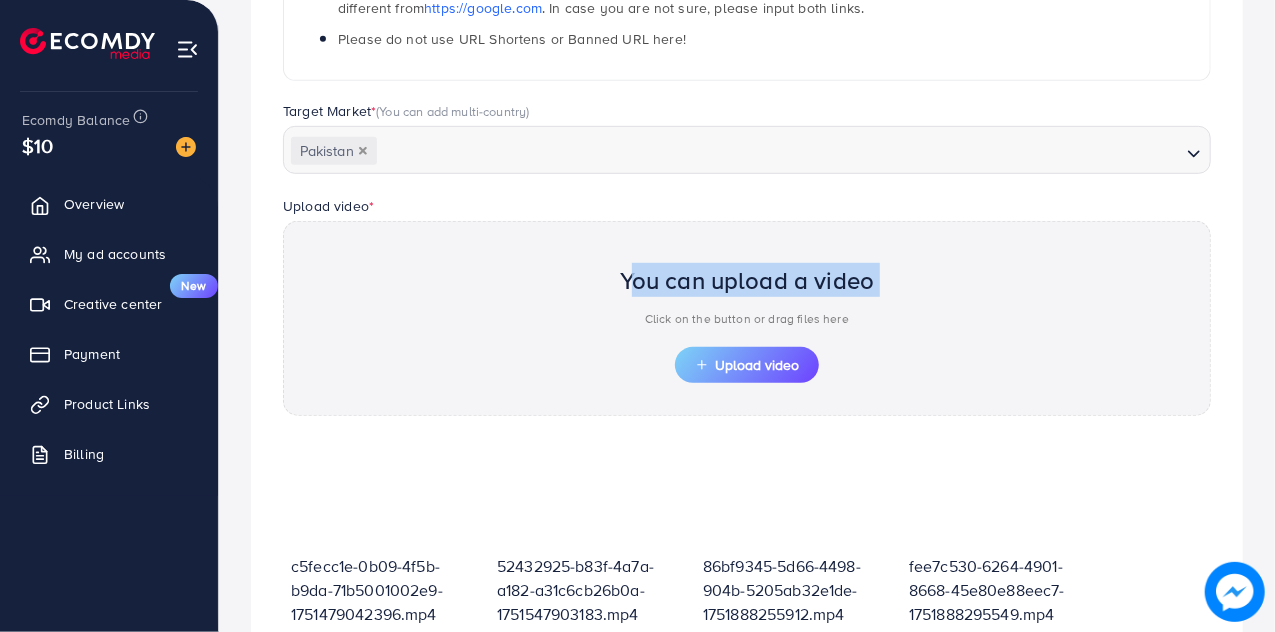 click on "You can upload a video" at bounding box center [747, 280] 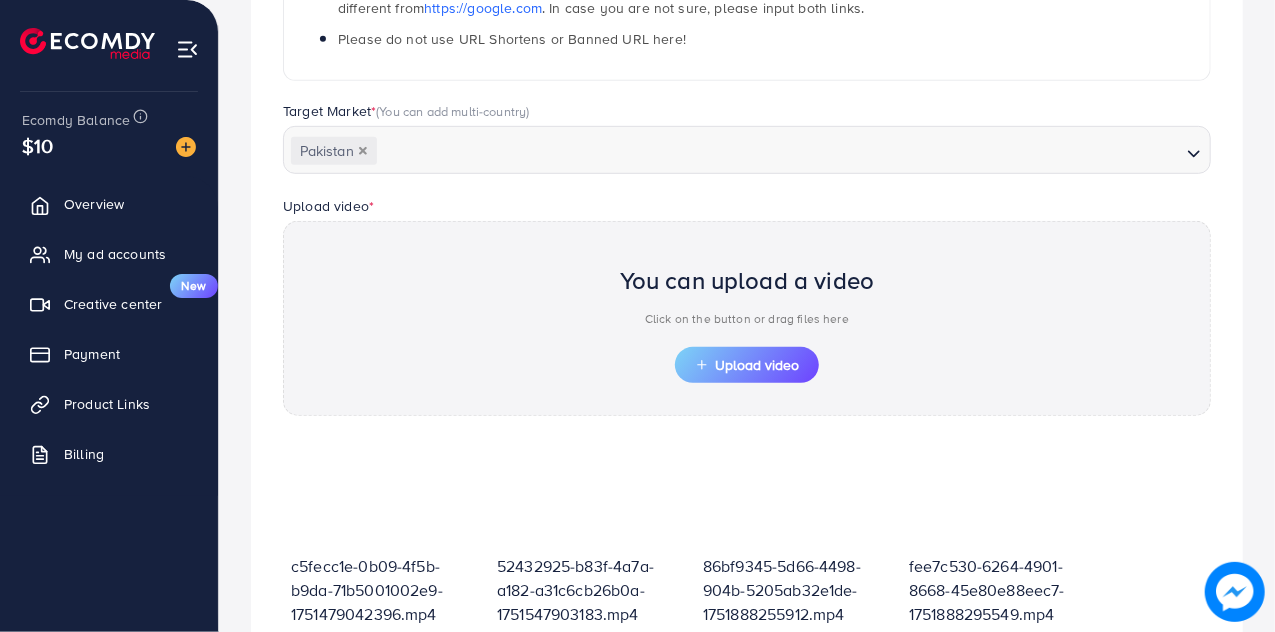 click on "You can upload a video" at bounding box center [747, 280] 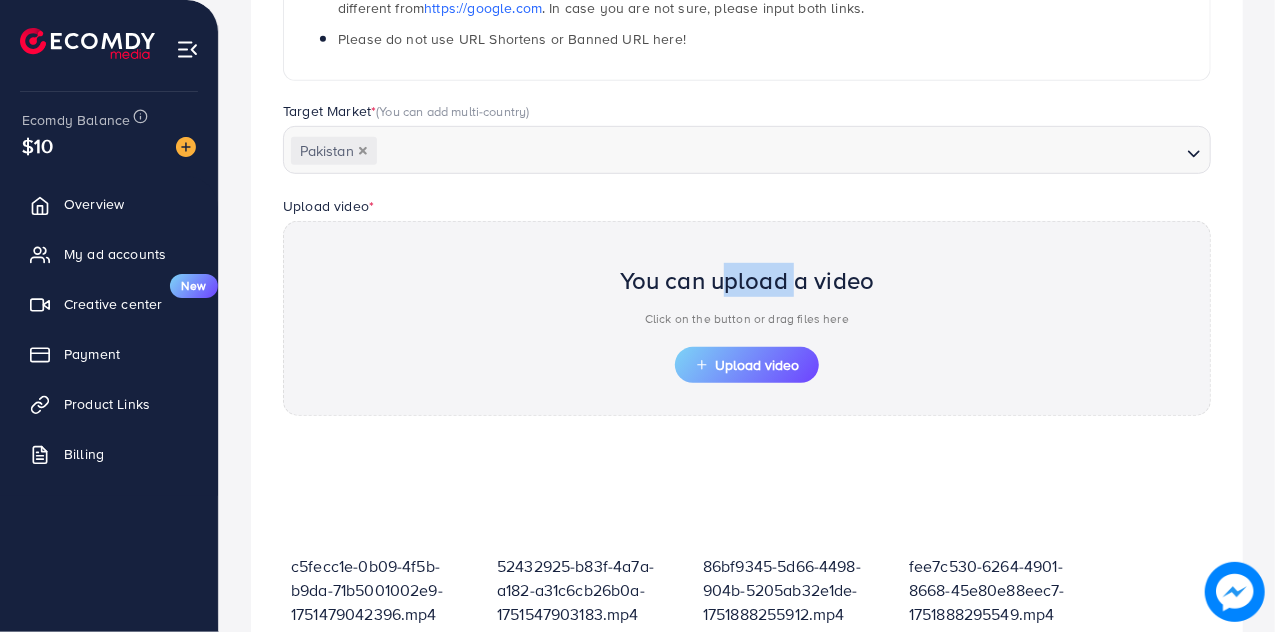 click on "You can upload a video" at bounding box center (747, 280) 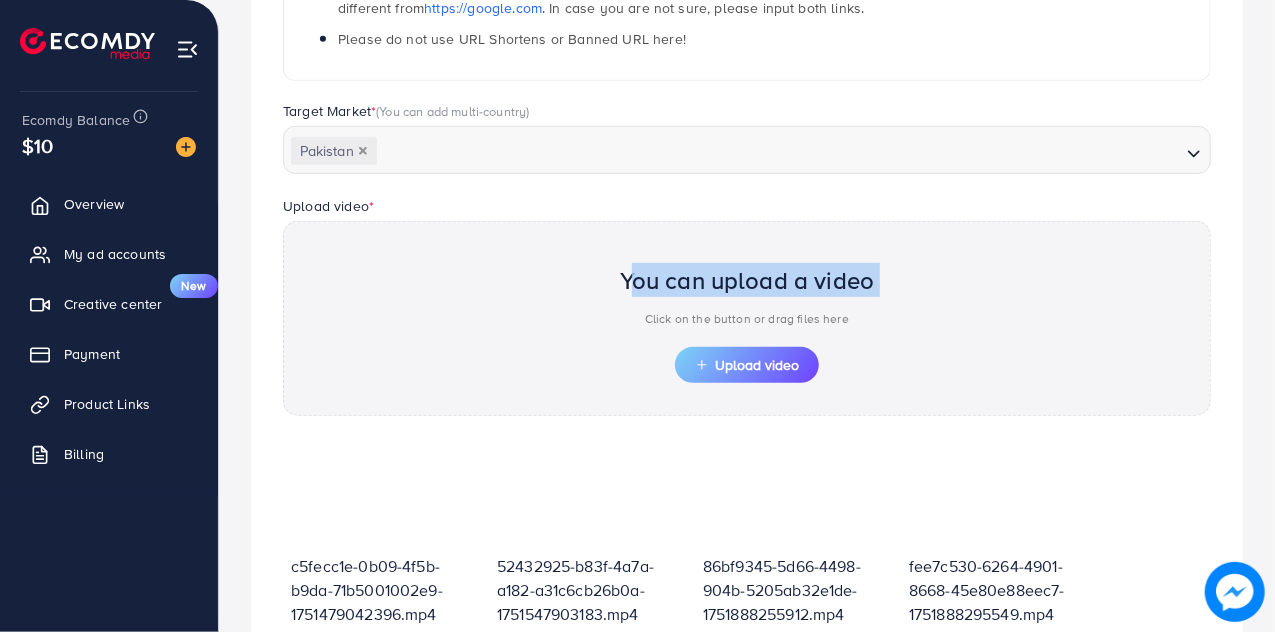 click on "You can upload a video" at bounding box center [747, 280] 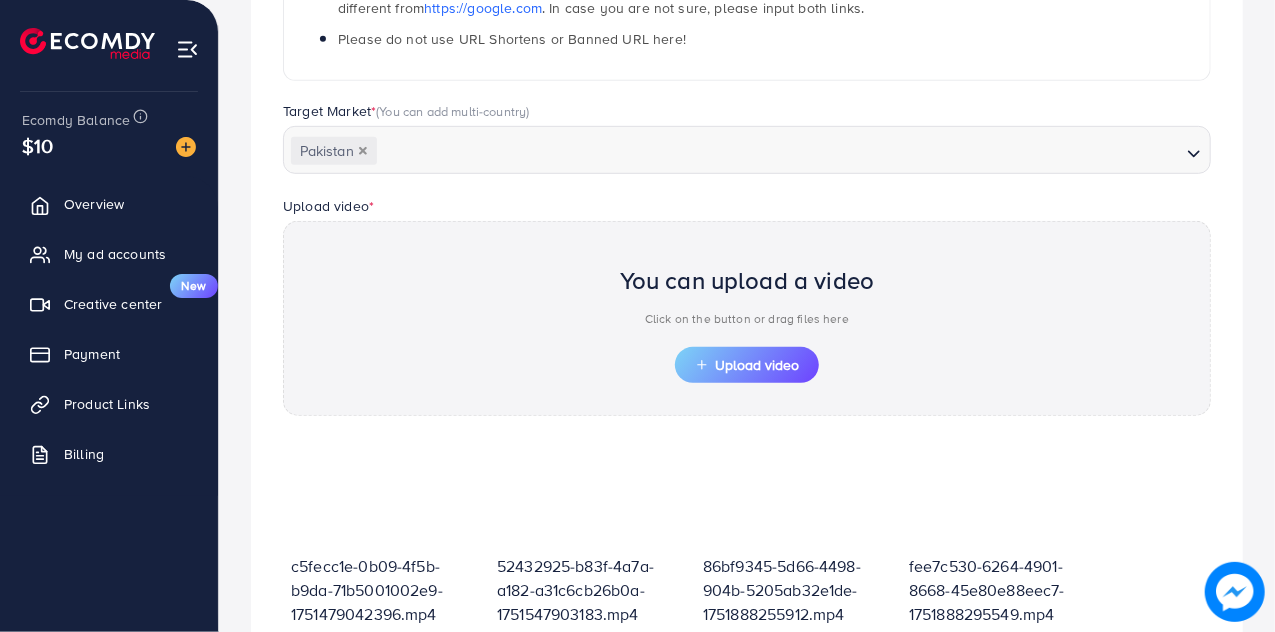 click on "You can upload a video" at bounding box center [747, 280] 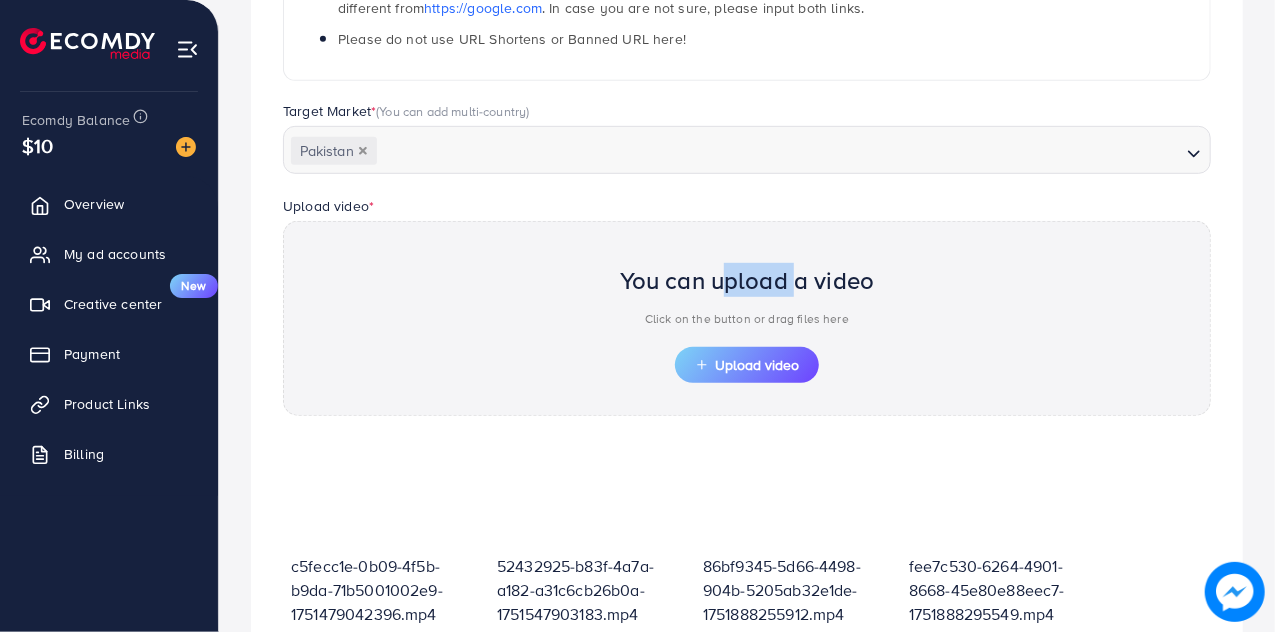 click on "You can upload a video" at bounding box center (747, 280) 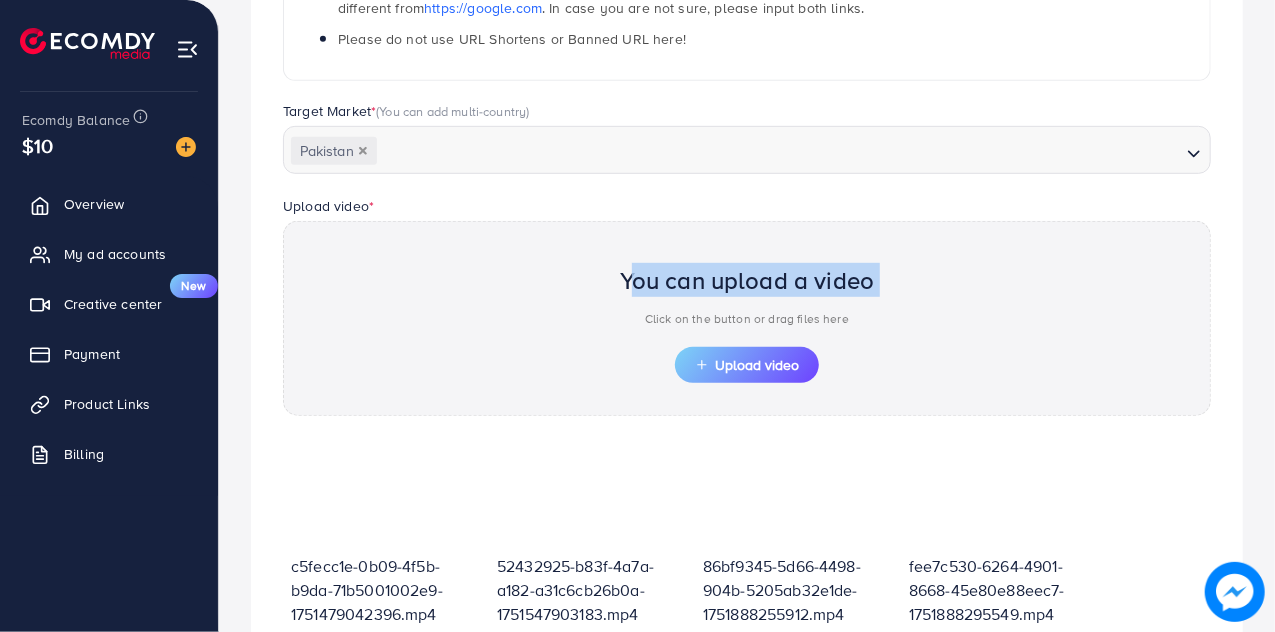 click on "You can upload a video" at bounding box center (747, 280) 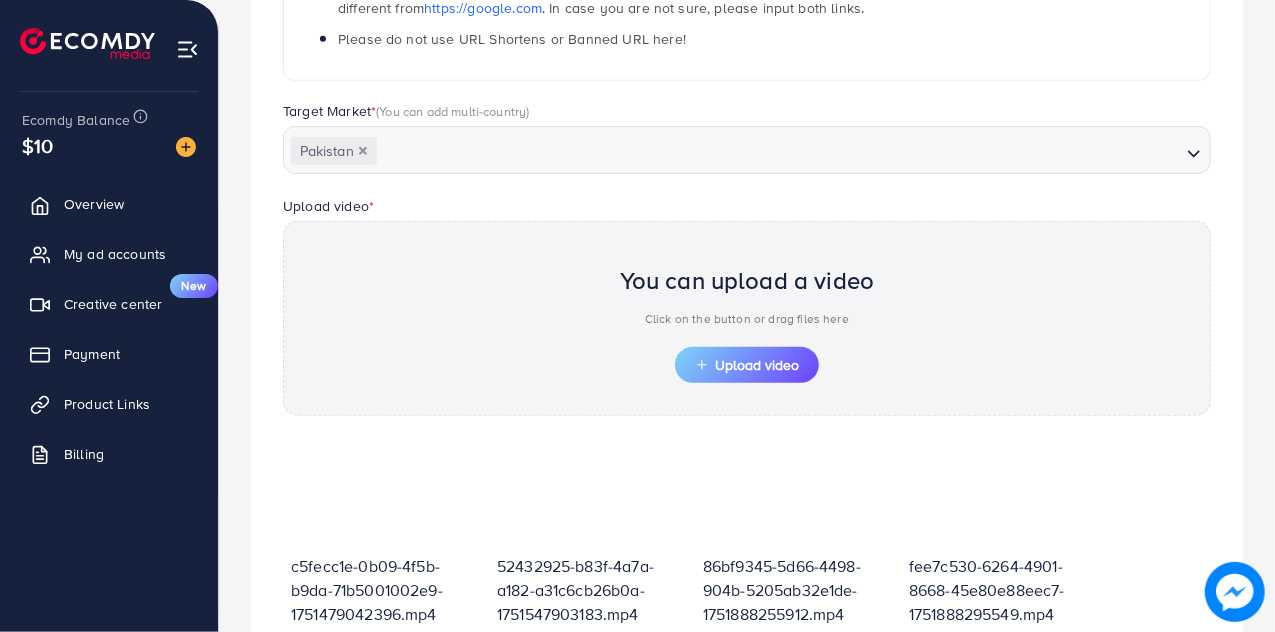 click on "You can upload a video" at bounding box center (747, 280) 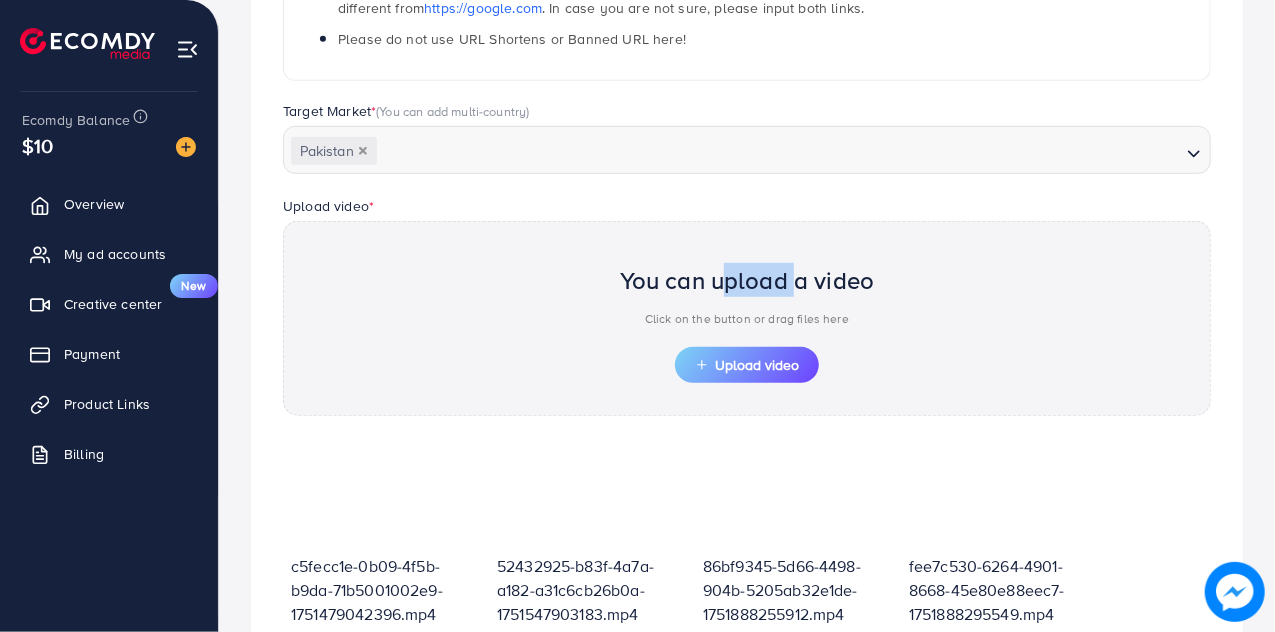 click on "You can upload a video" at bounding box center (747, 280) 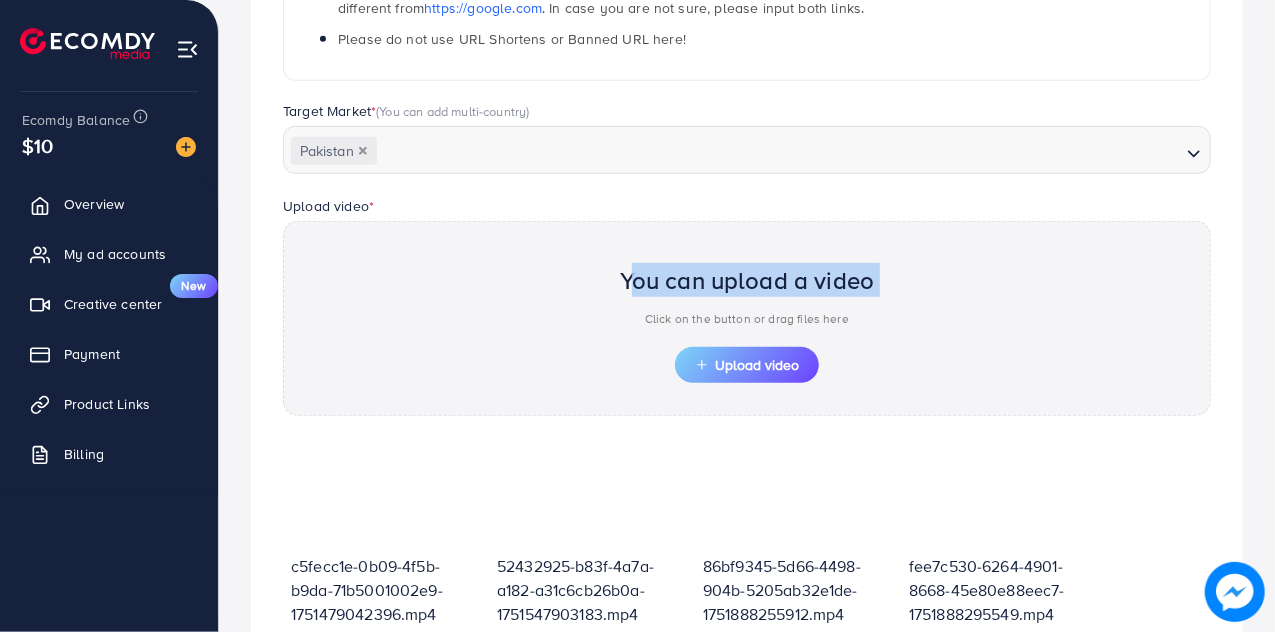 click on "You can upload a video" at bounding box center (747, 280) 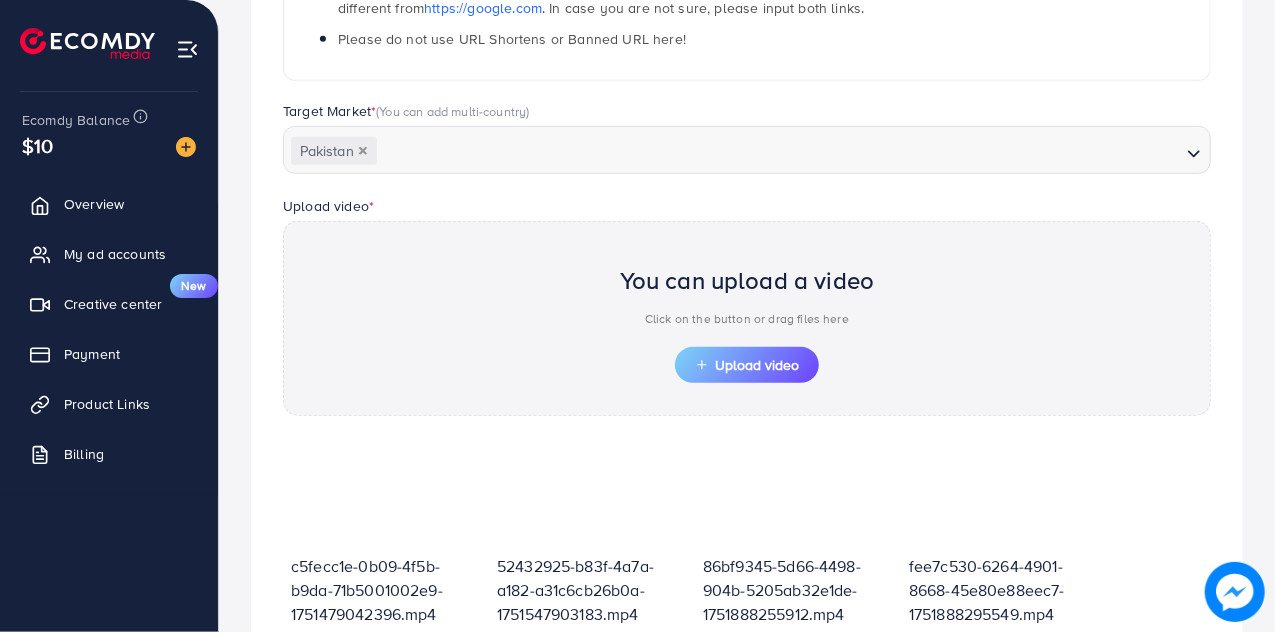 click on "You can upload a video" at bounding box center (747, 280) 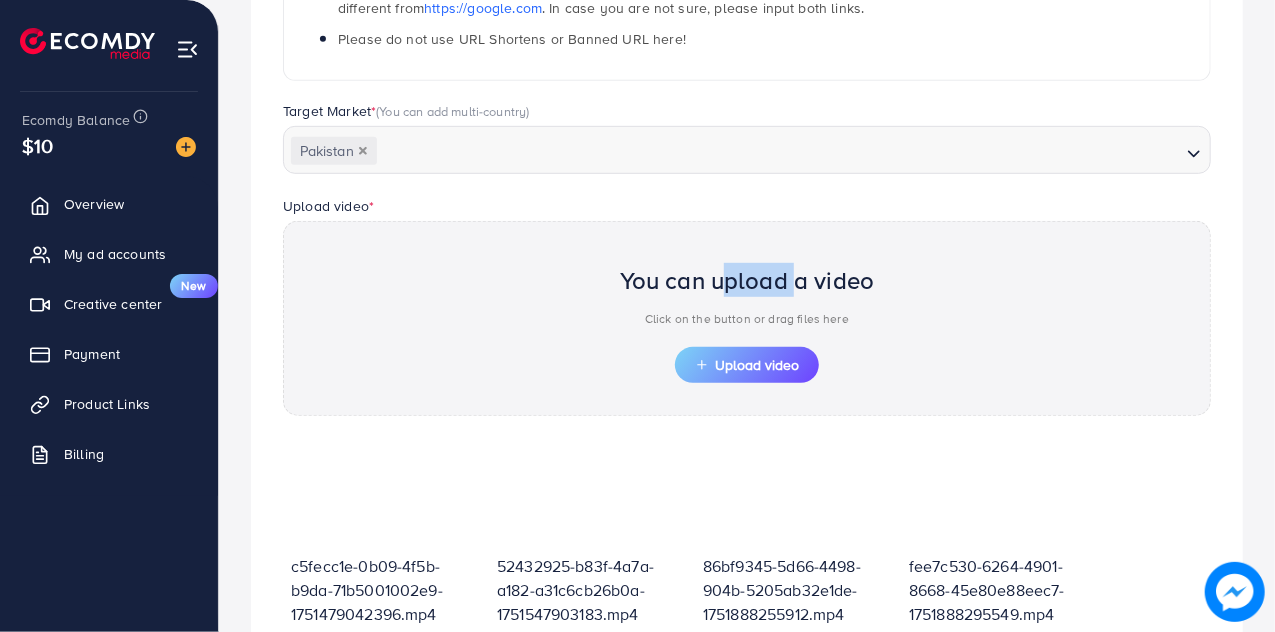 click on "You can upload a video" at bounding box center (747, 280) 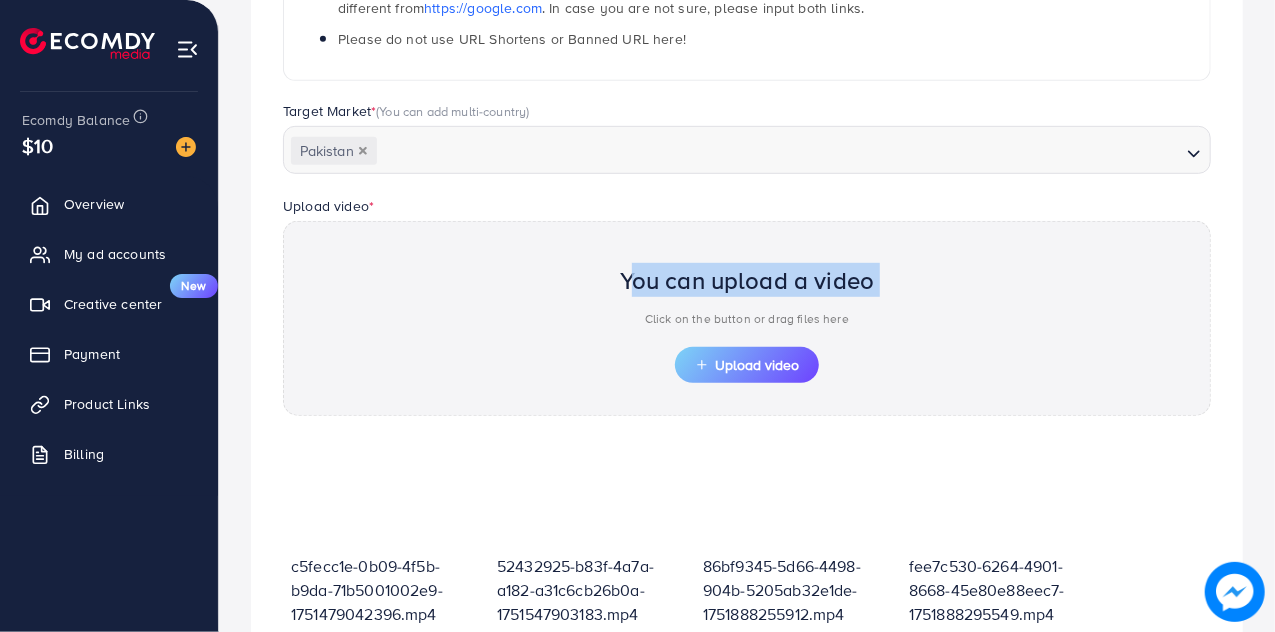 click on "You can upload a video" at bounding box center [747, 280] 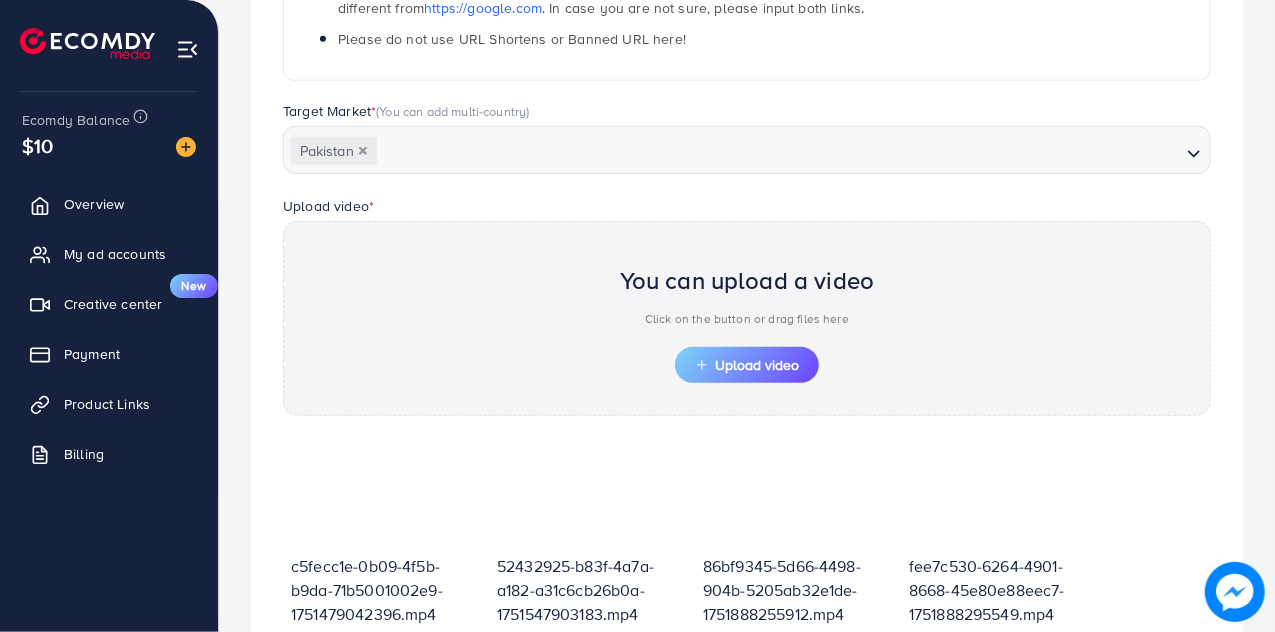 click on "You can upload a video" at bounding box center (747, 280) 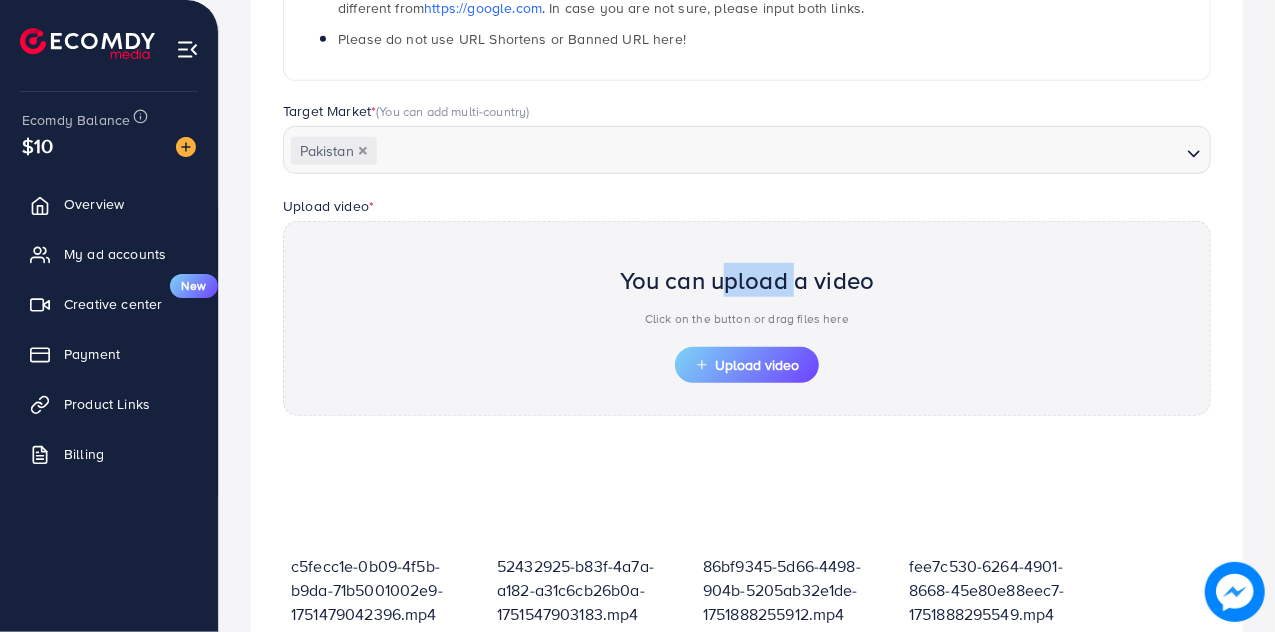 click on "You can upload a video" at bounding box center (747, 280) 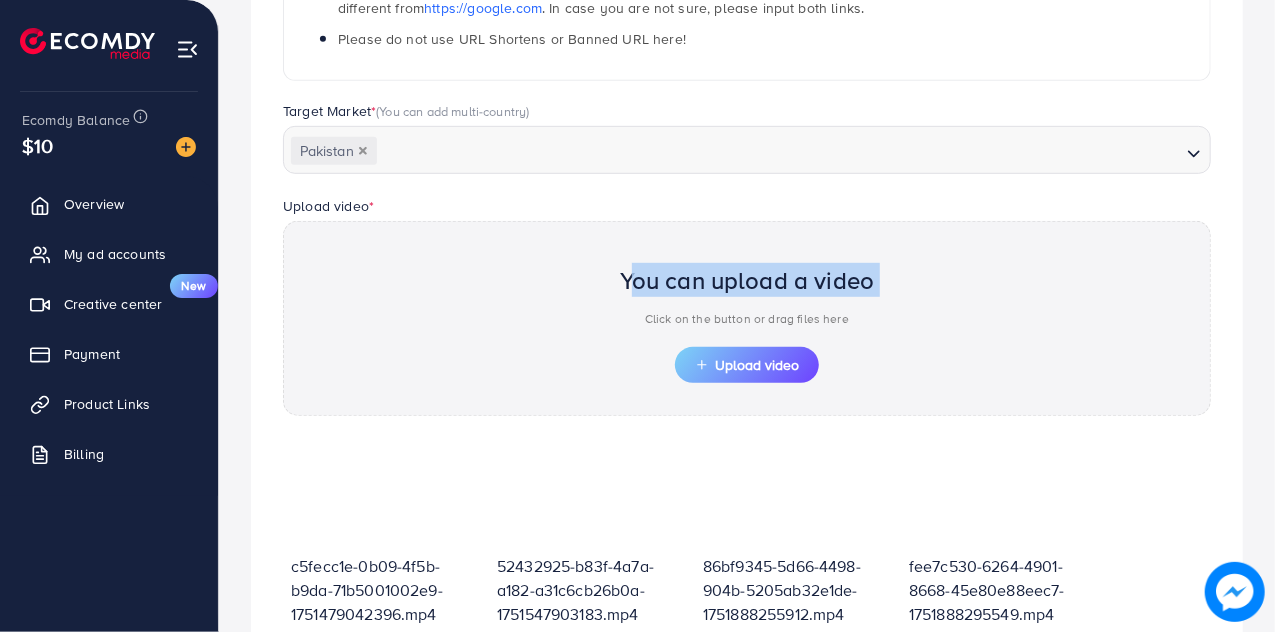 click on "You can upload a video" at bounding box center [747, 280] 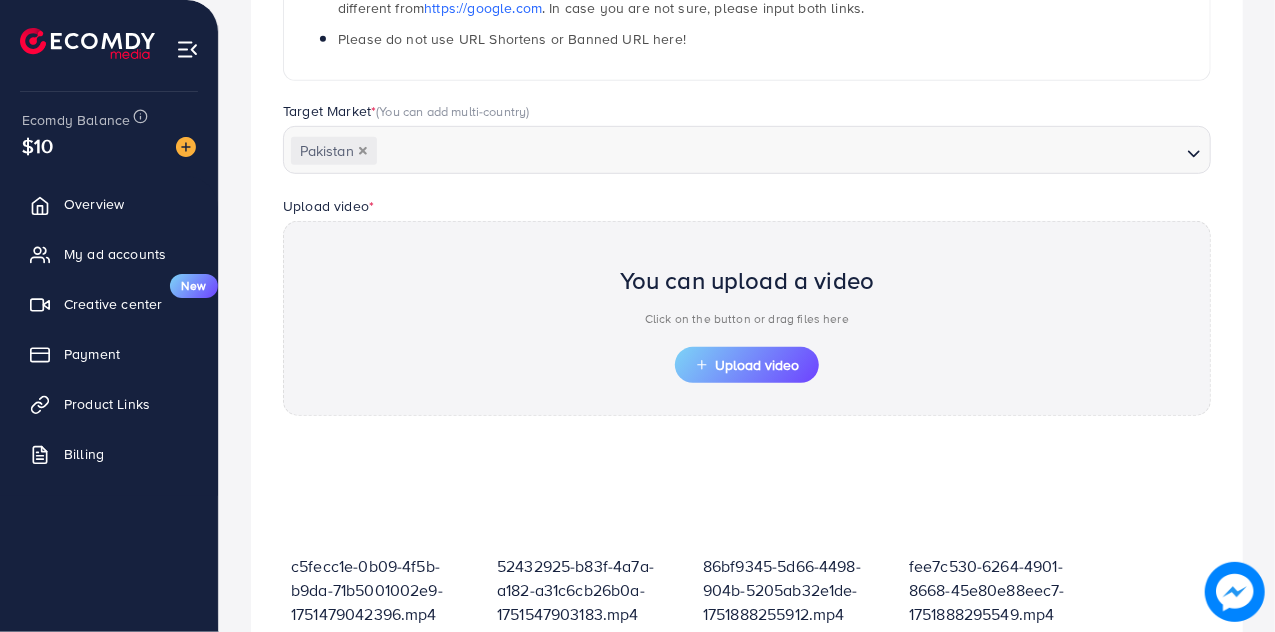 click on "You can upload a video" at bounding box center (747, 280) 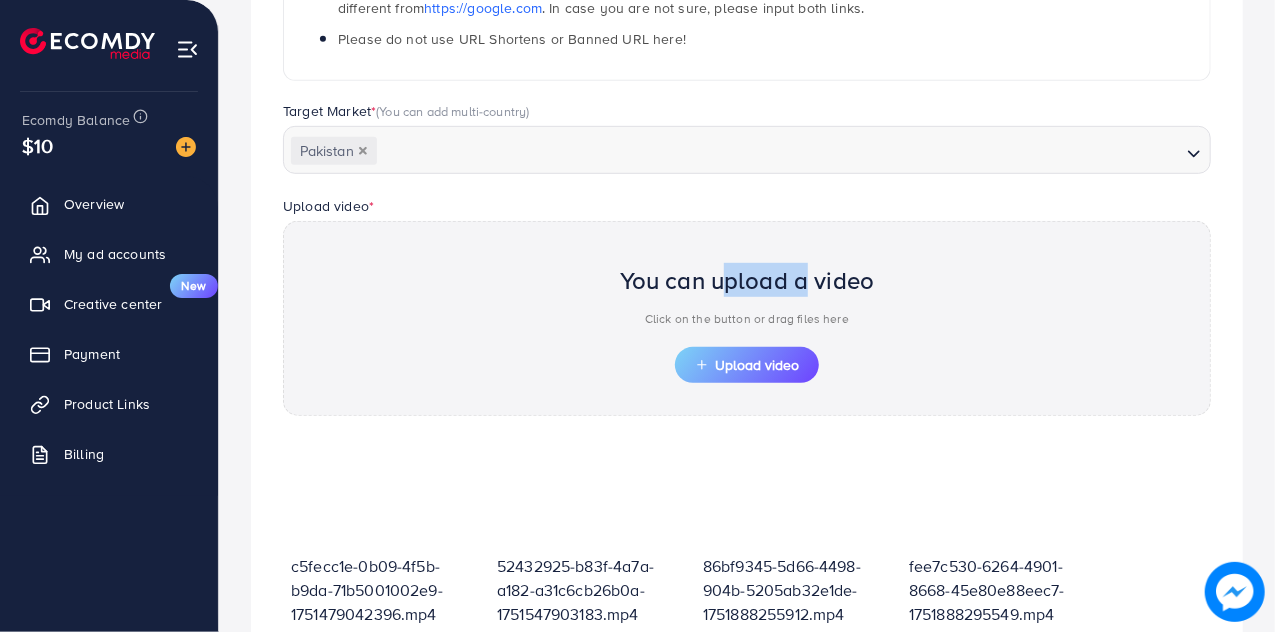 click on "You can upload a video" at bounding box center (747, 280) 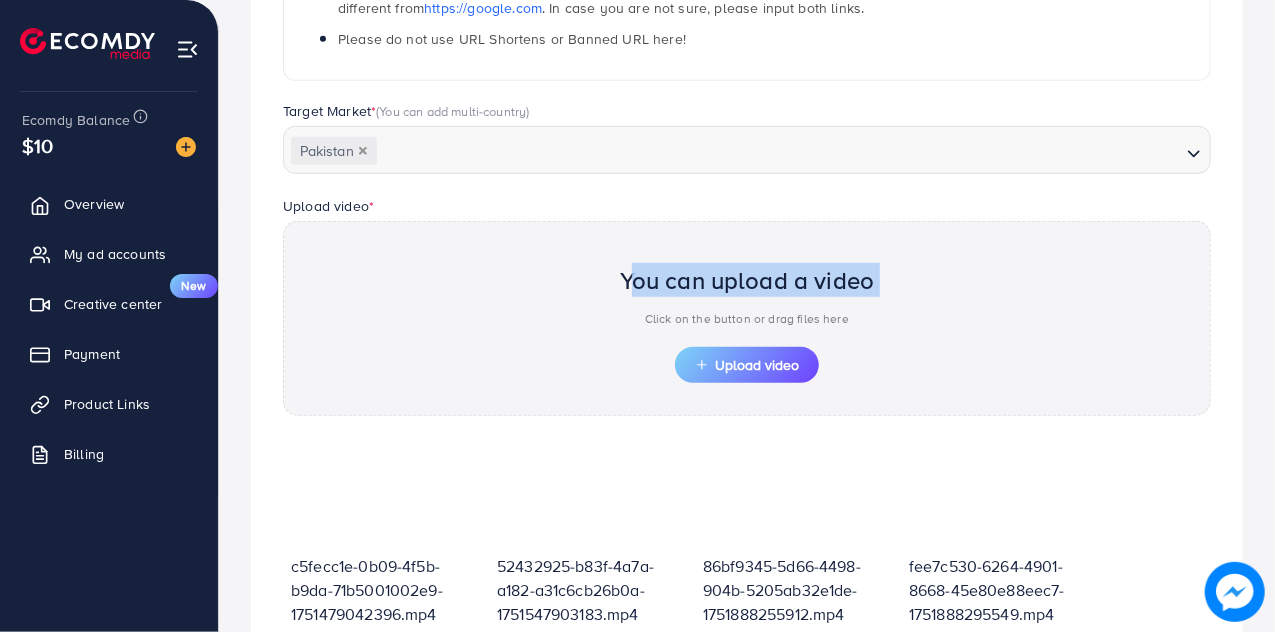 click on "You can upload a video" at bounding box center [747, 280] 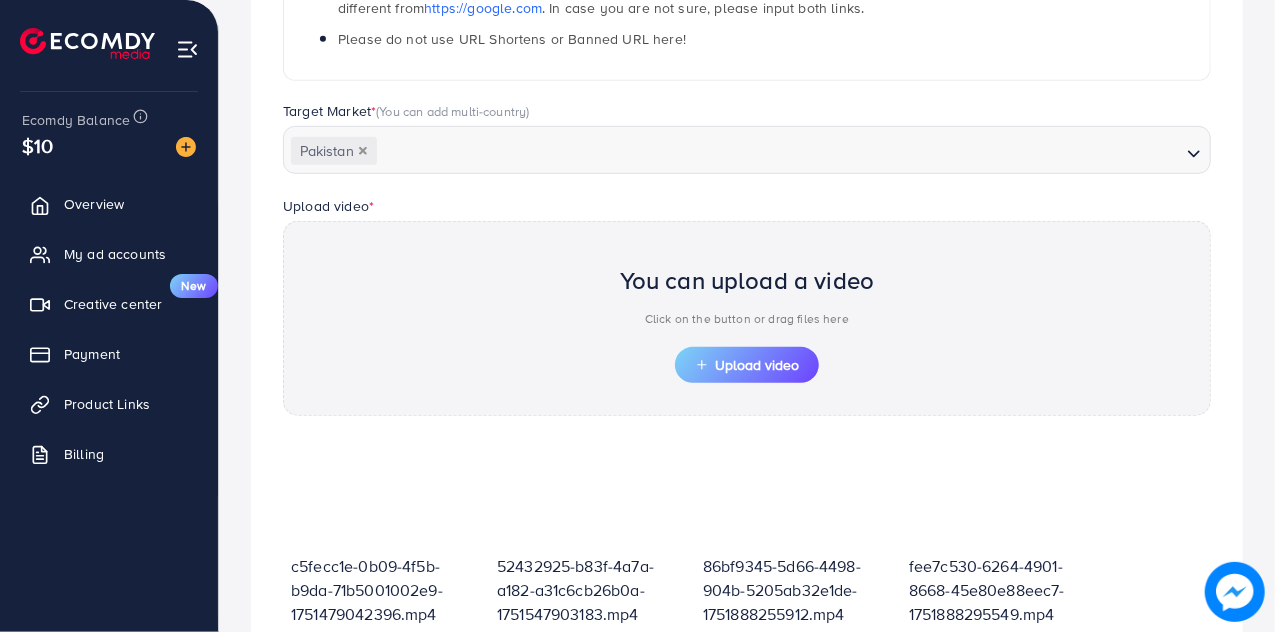 click on "You can upload a video" at bounding box center [747, 280] 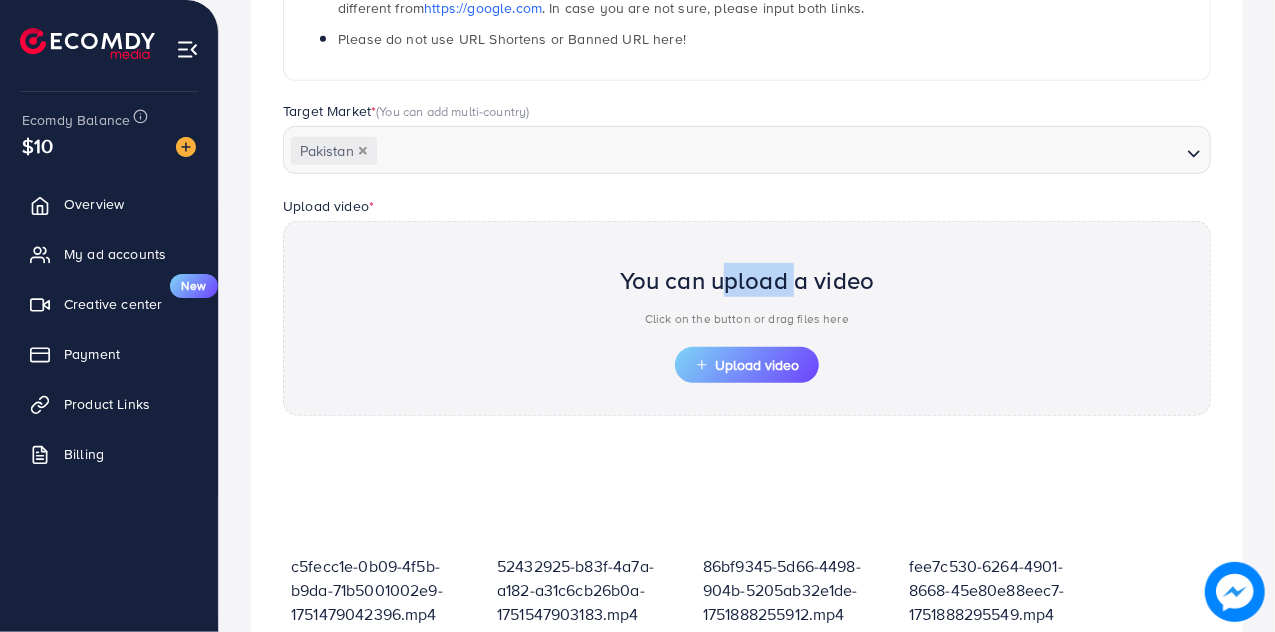 click on "You can upload a video" at bounding box center [747, 280] 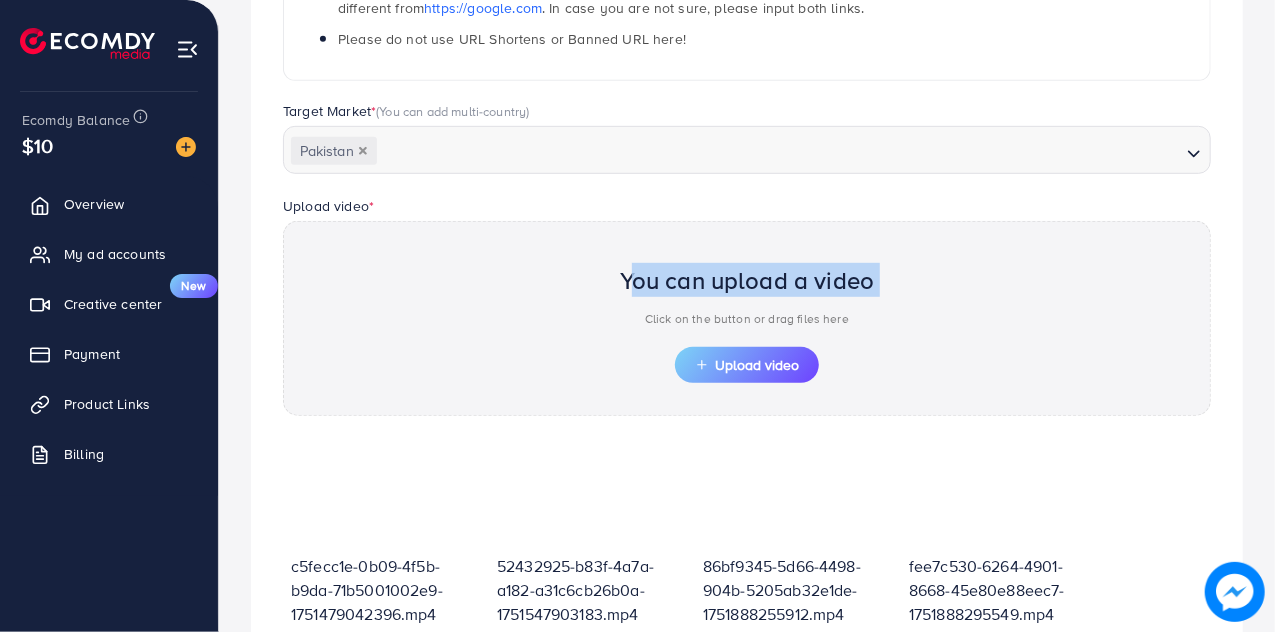 click on "You can upload a video" at bounding box center (747, 280) 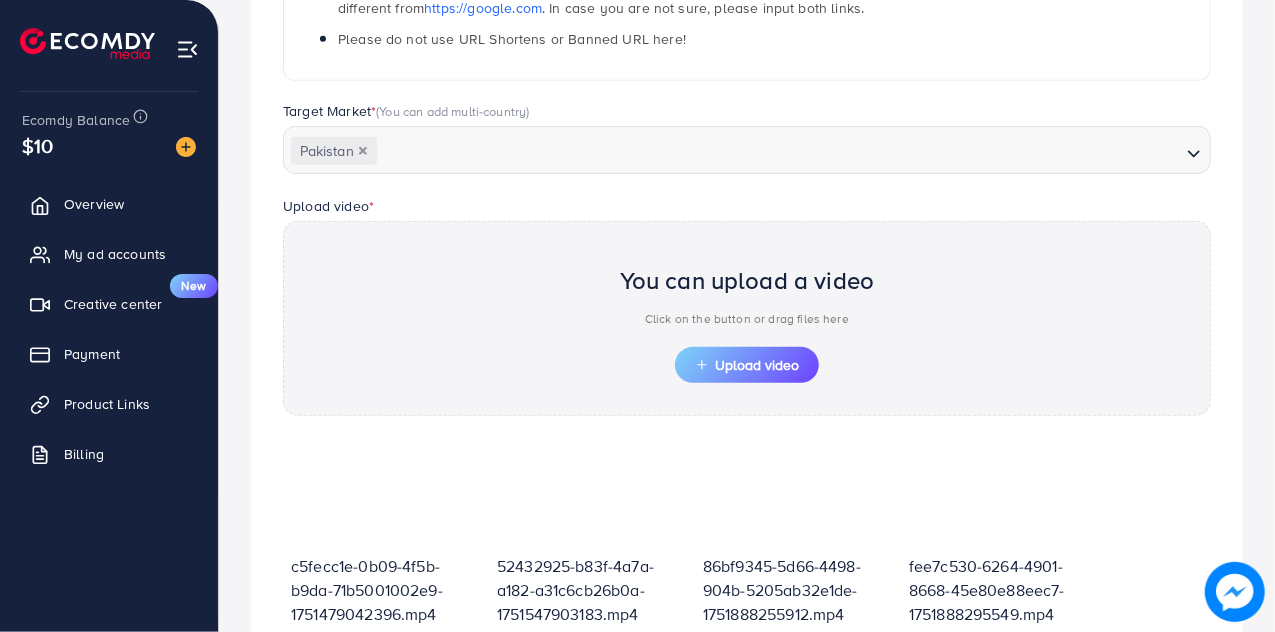 click on "You can upload a video" at bounding box center [747, 280] 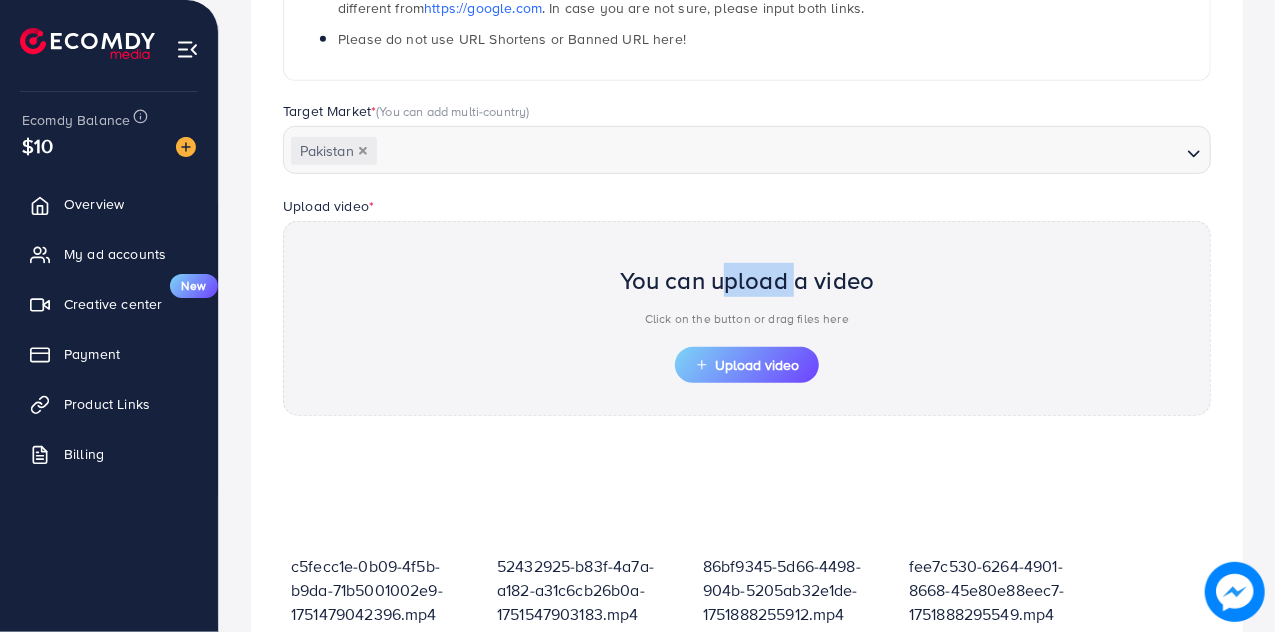 click on "You can upload a video" at bounding box center [747, 280] 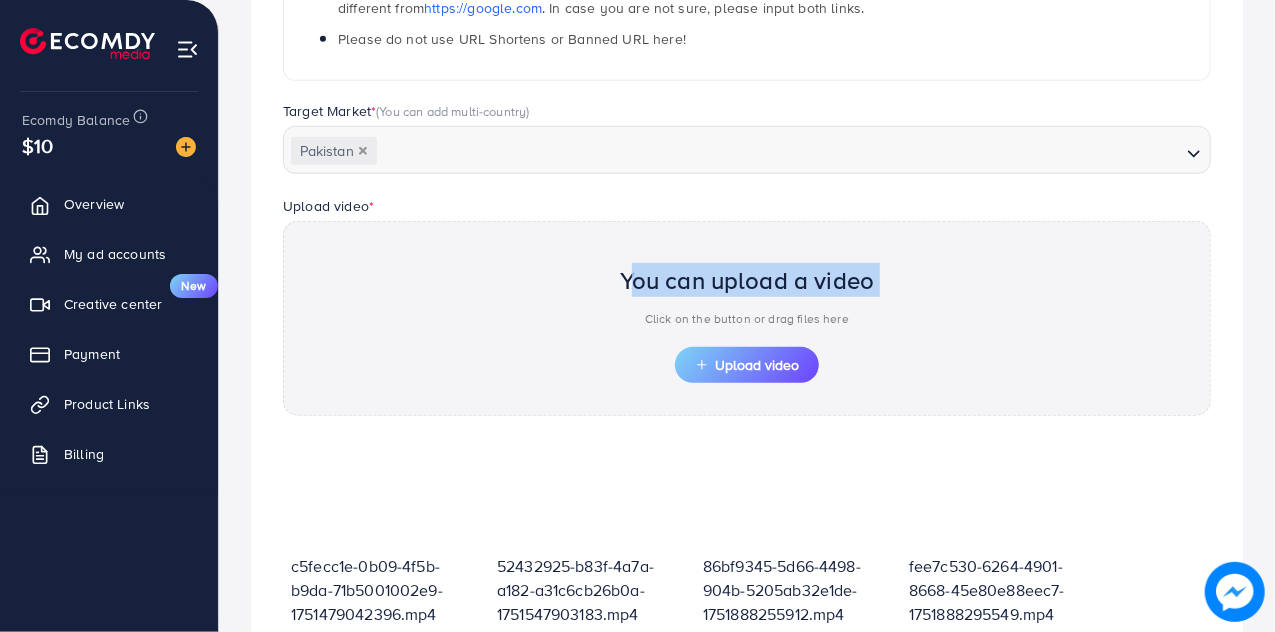 click on "You can upload a video" at bounding box center (747, 280) 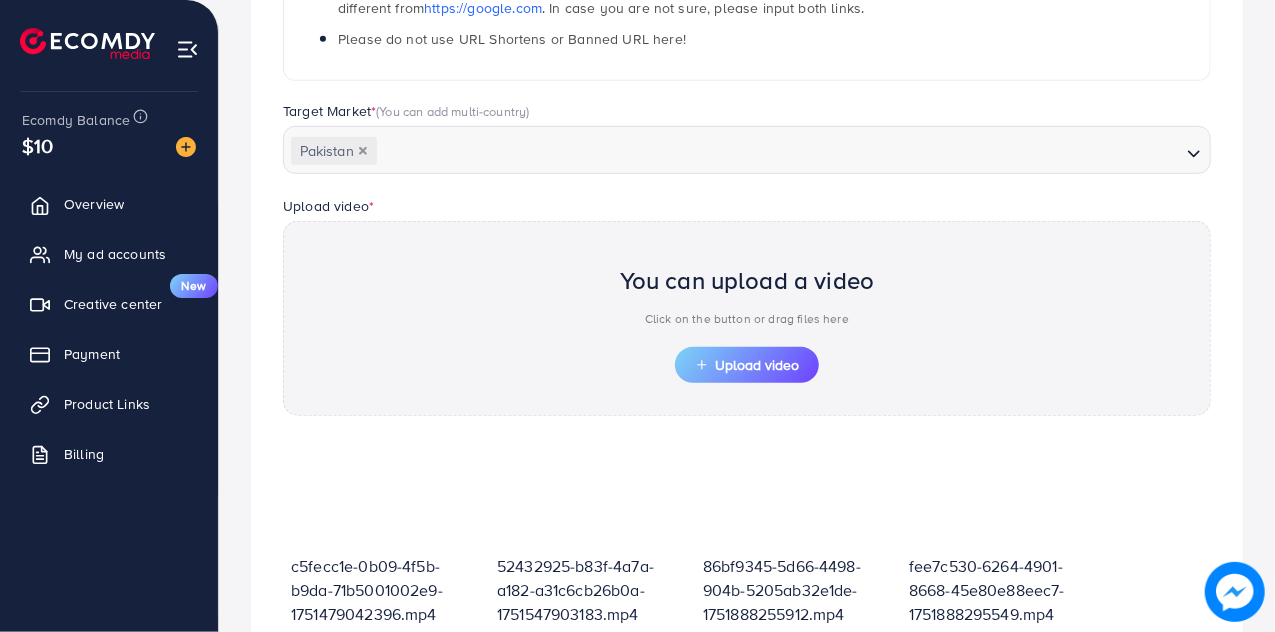 click on "You can upload a video" at bounding box center [747, 280] 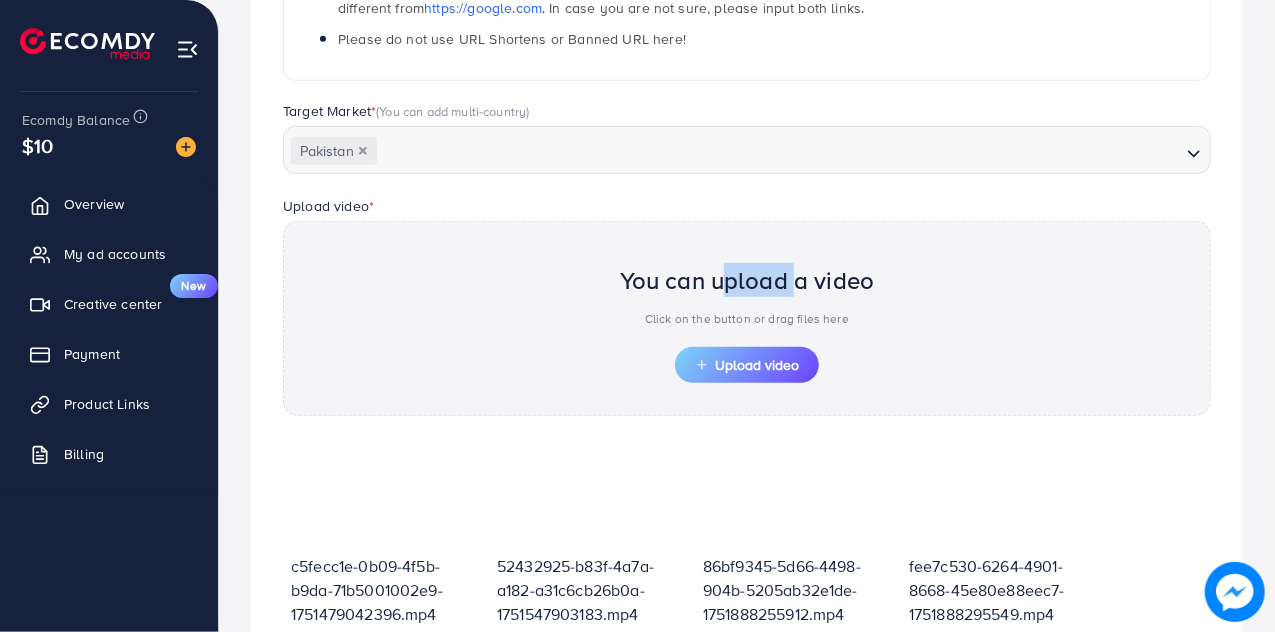 click on "You can upload a video" at bounding box center [747, 280] 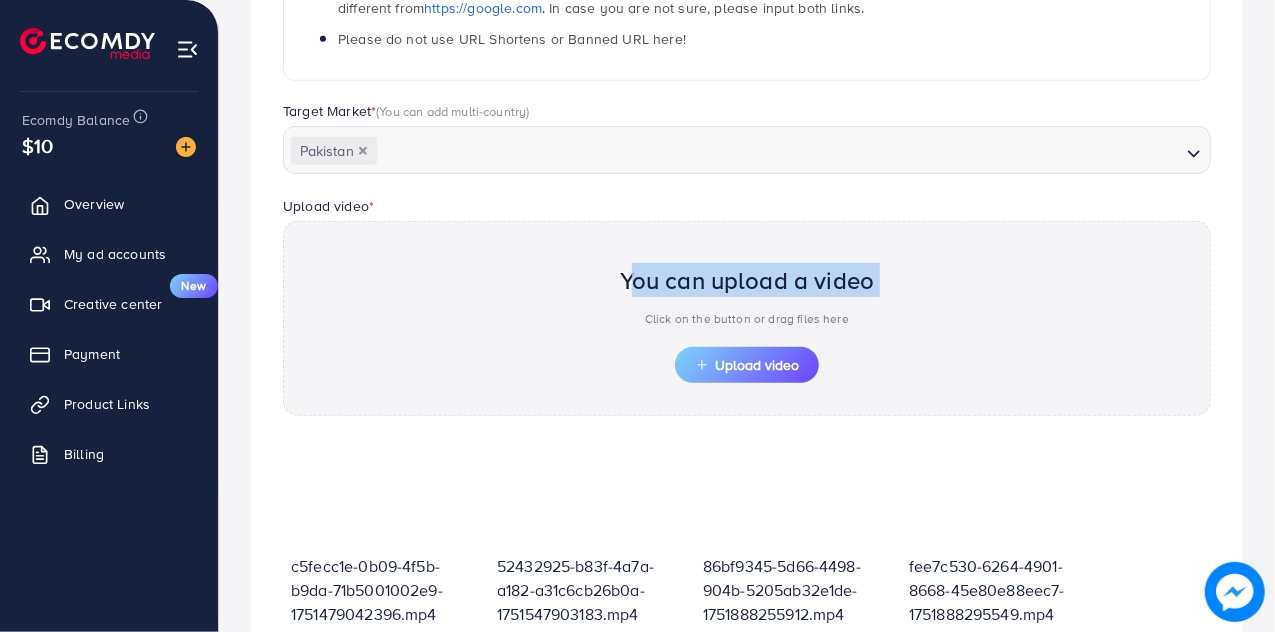 click on "You can upload a video" at bounding box center (747, 280) 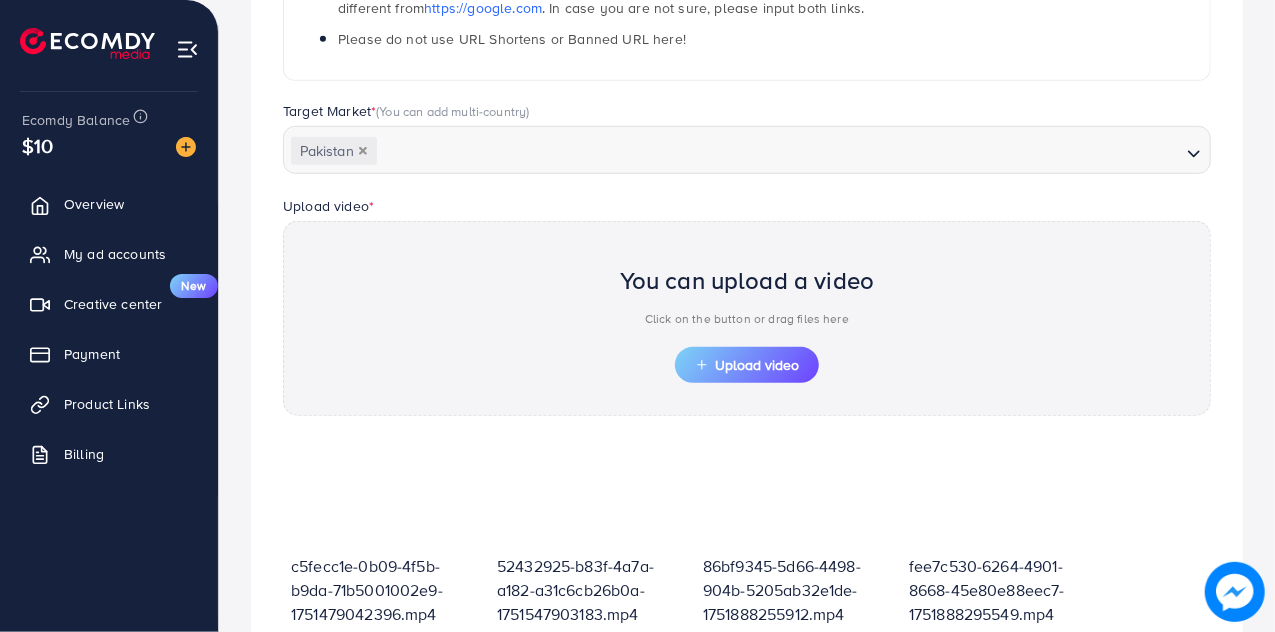 click on "You can upload a video" at bounding box center (747, 280) 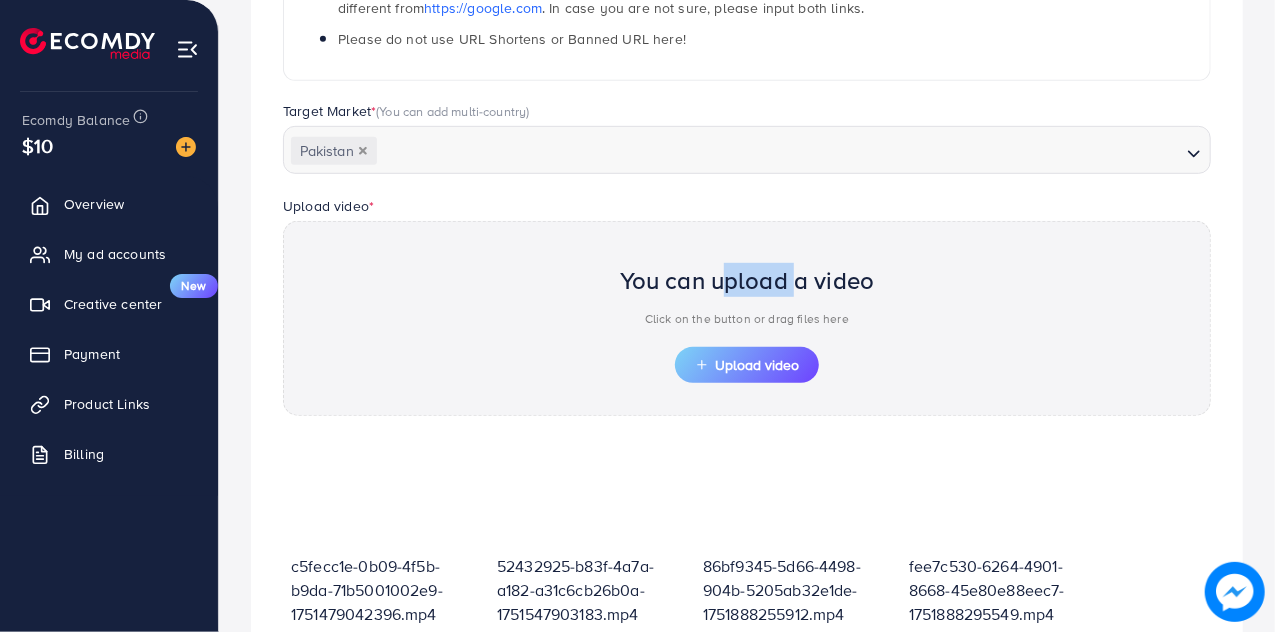 click on "You can upload a video" at bounding box center (747, 280) 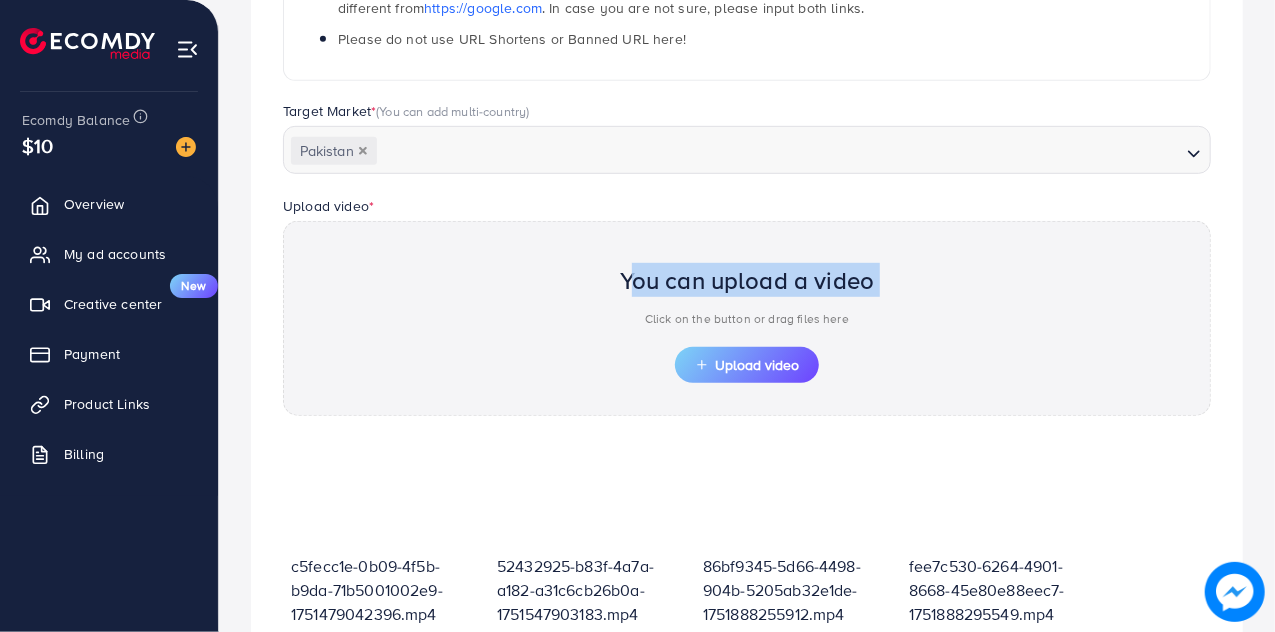 click on "You can upload a video" at bounding box center (747, 280) 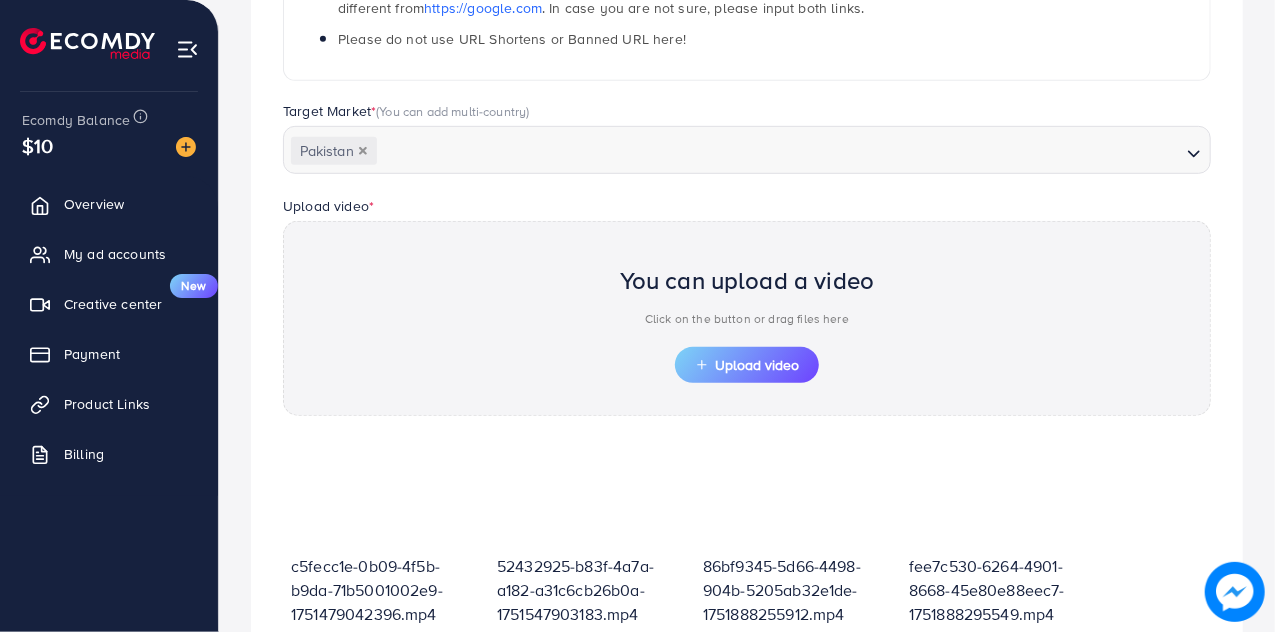 click on "You can upload a video" at bounding box center (747, 280) 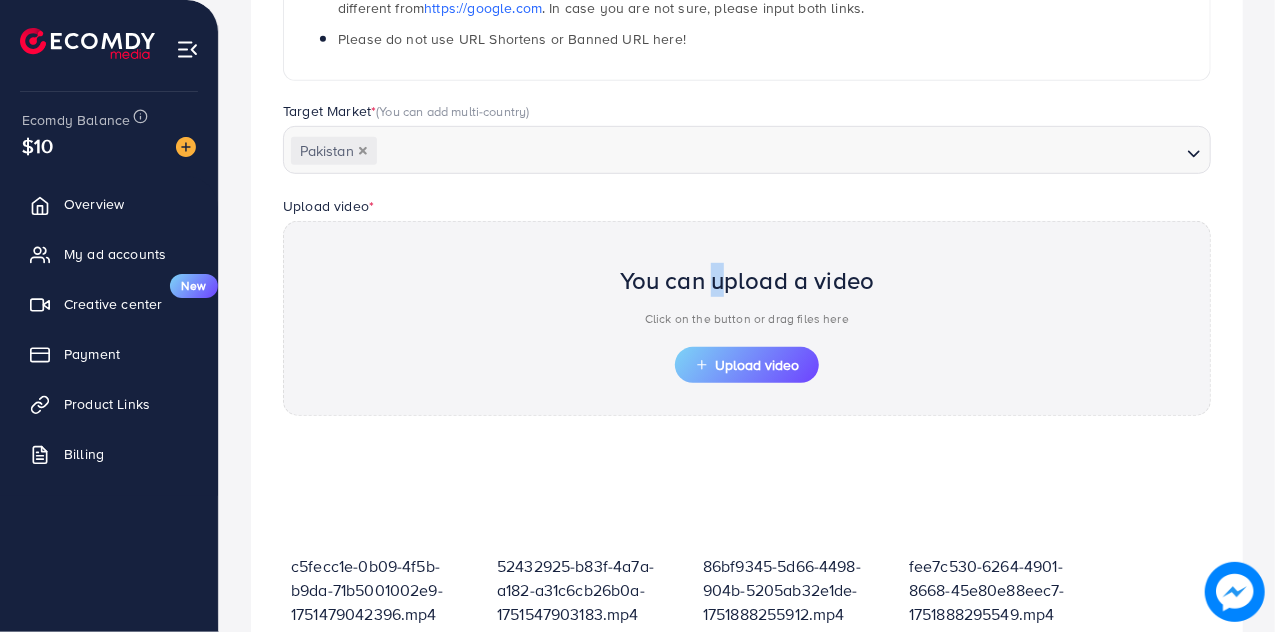 click on "You can upload a video" at bounding box center (747, 280) 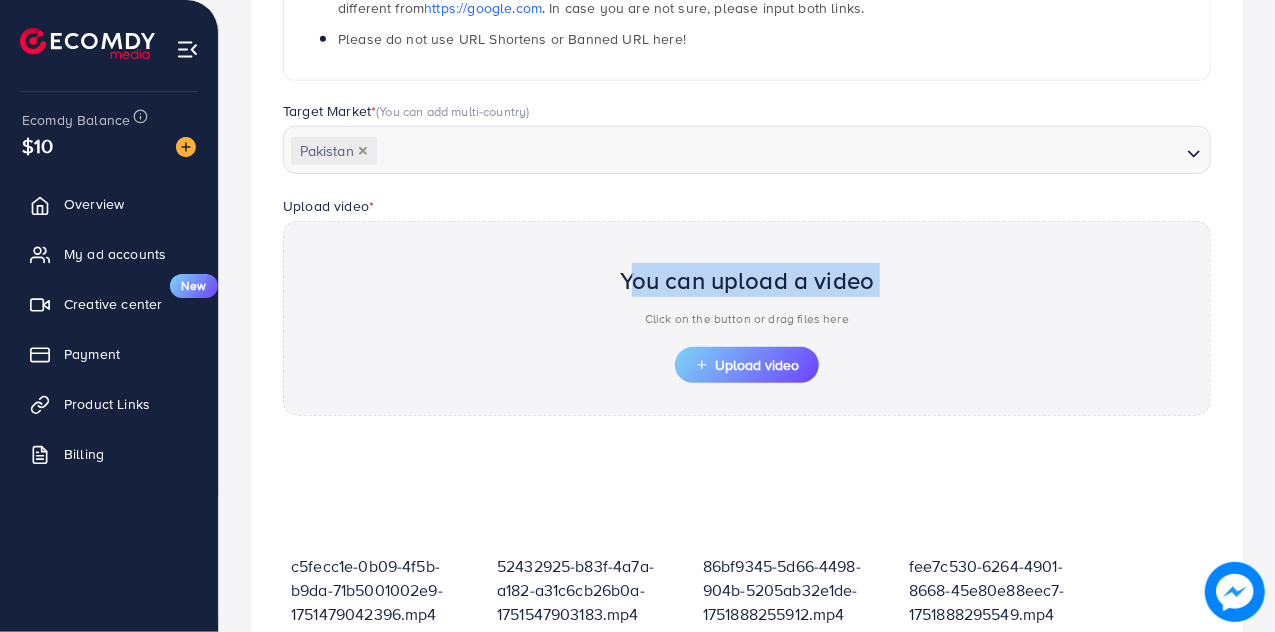 click on "You can upload a video" at bounding box center (747, 280) 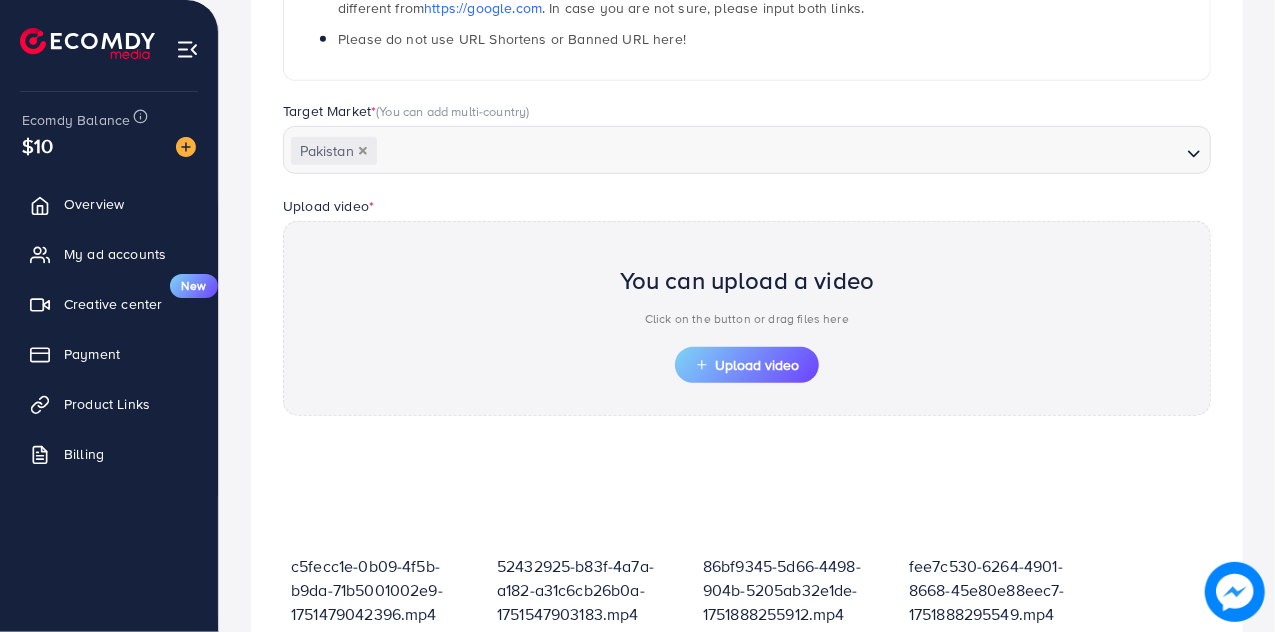 click on "You can upload a video" at bounding box center [747, 280] 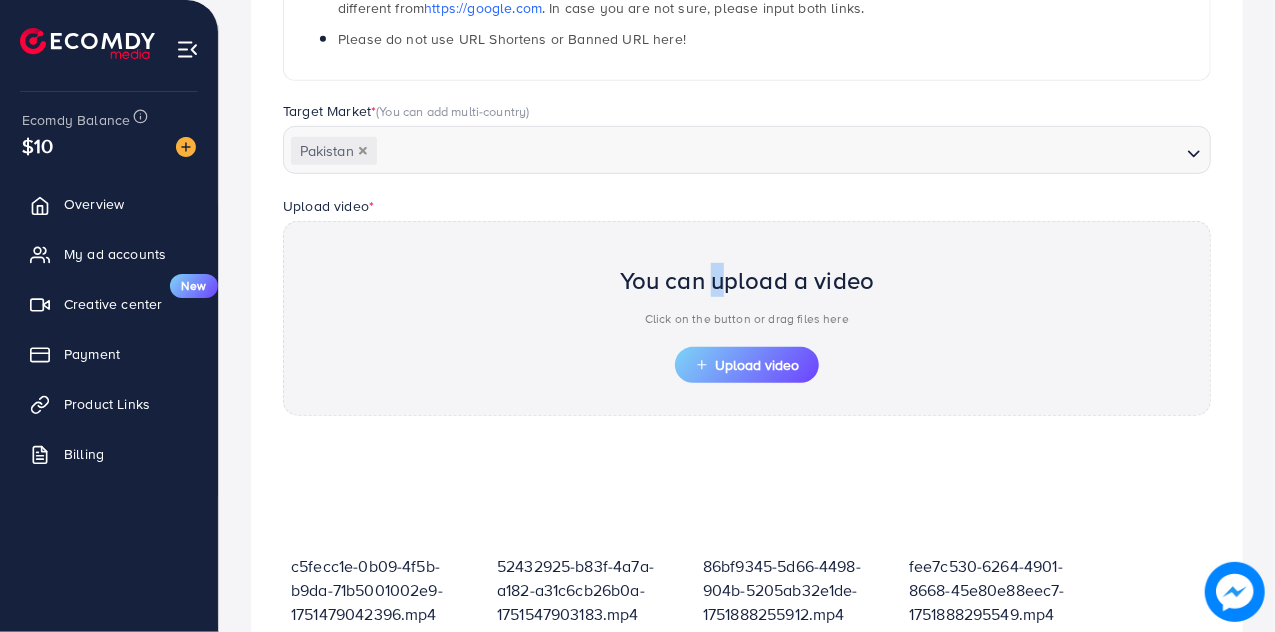 click on "You can upload a video" at bounding box center (747, 280) 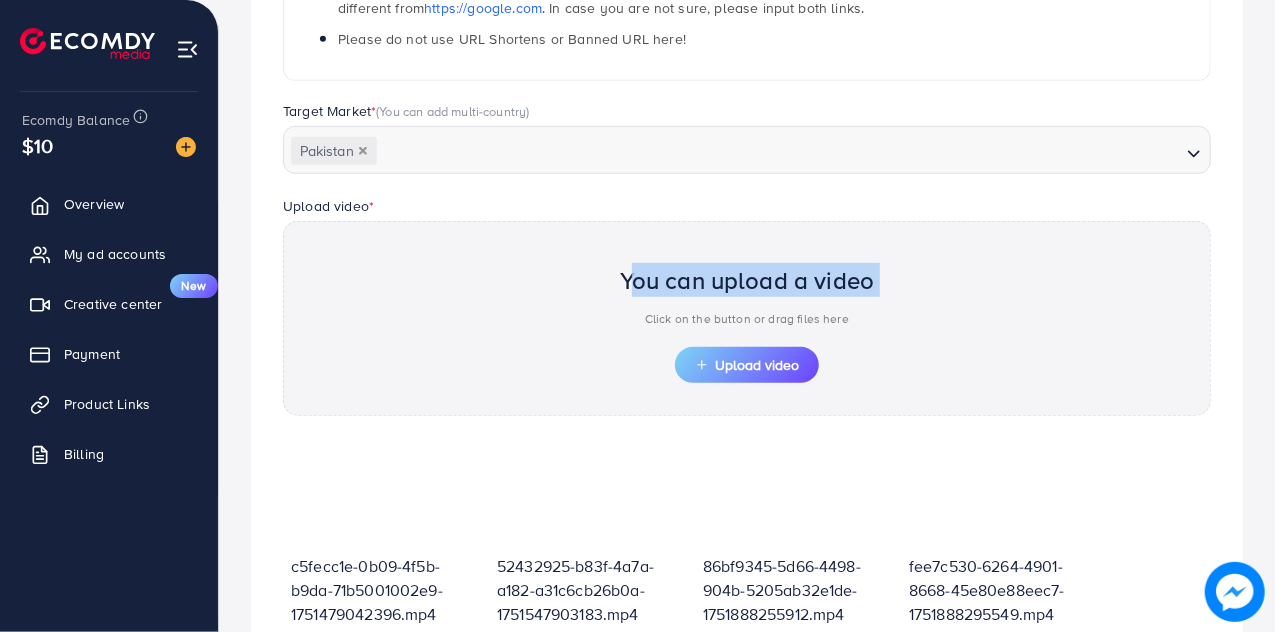 click on "You can upload a video" at bounding box center [747, 280] 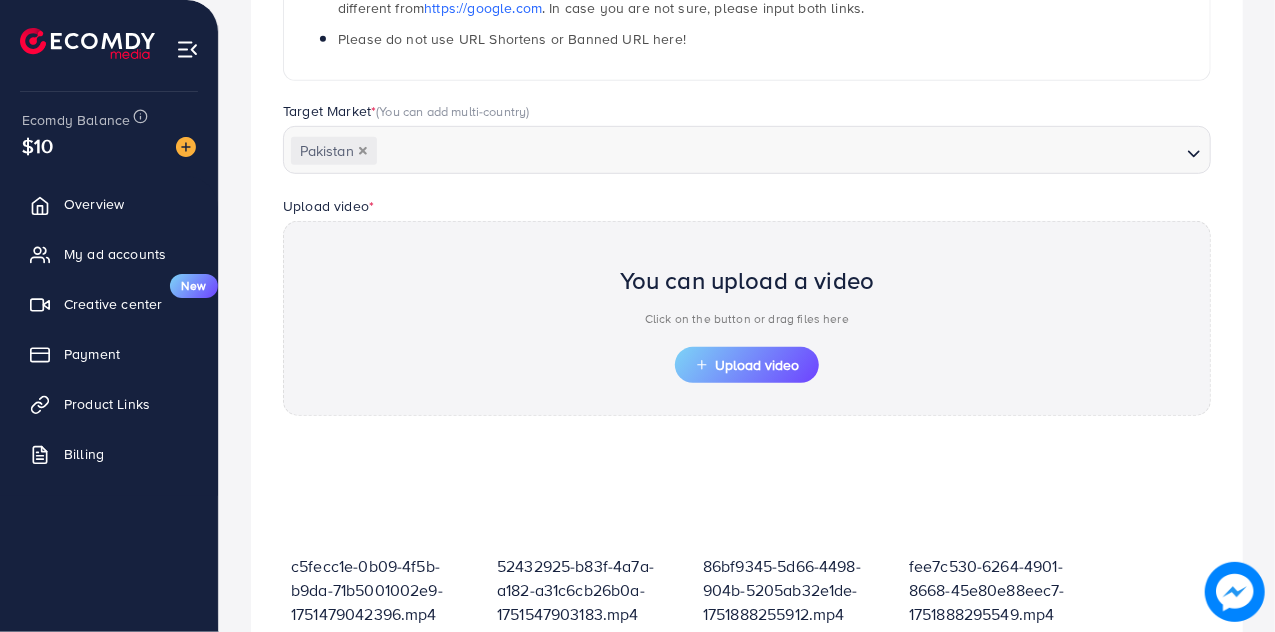 click on "You can upload a video   Click on the button or drag files here   Upload video" at bounding box center [747, 318] 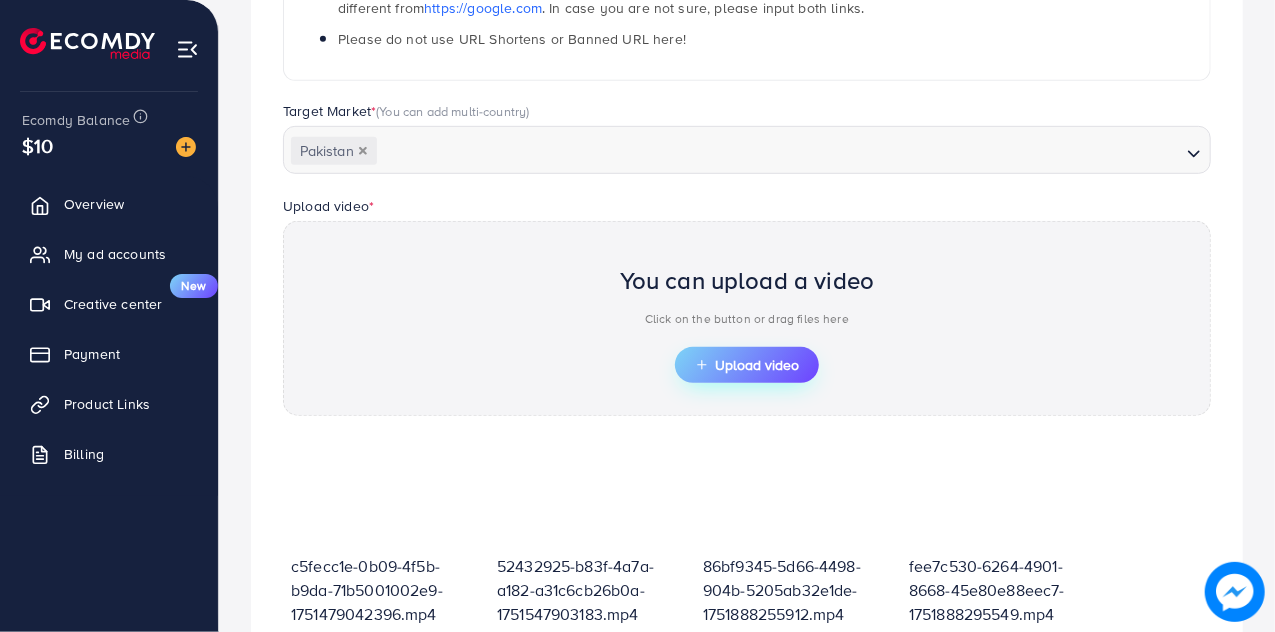 click on "Upload video" at bounding box center [747, 365] 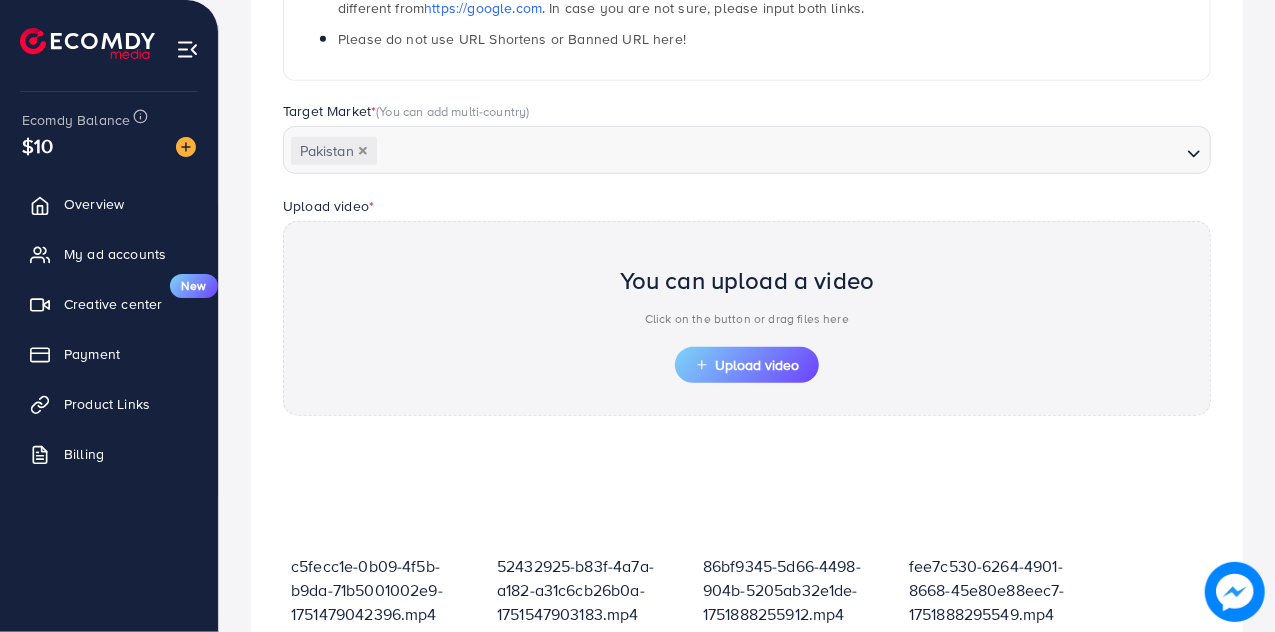 click on "You can upload a video" at bounding box center (747, 280) 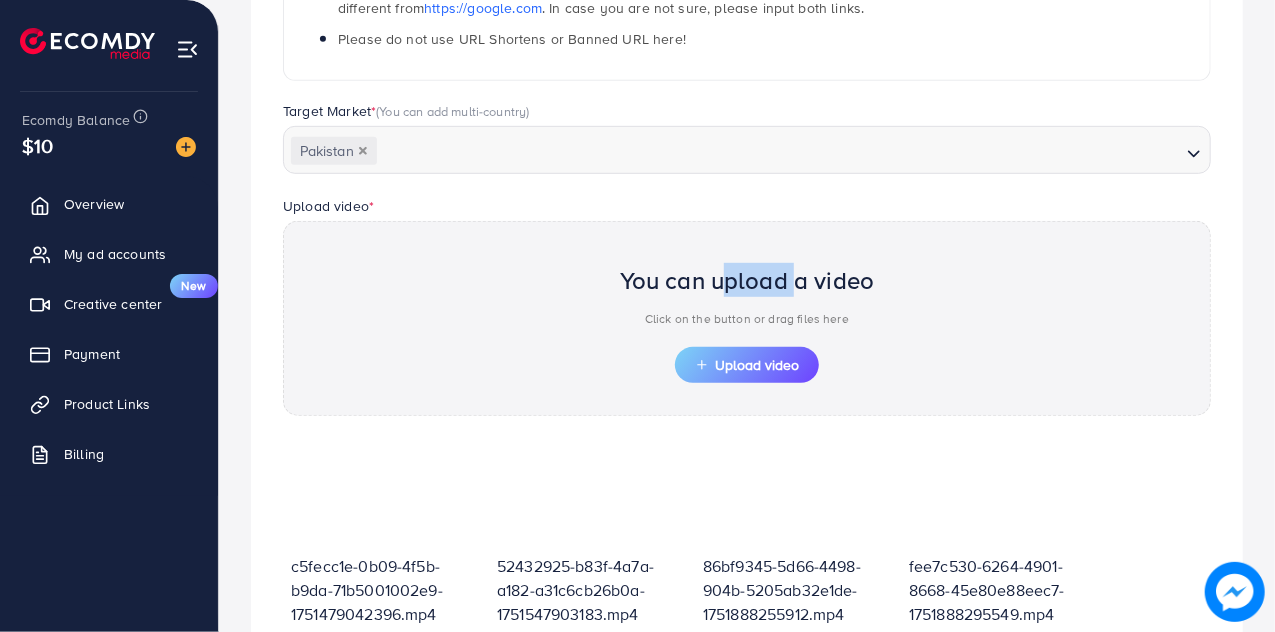 click on "You can upload a video" at bounding box center (747, 280) 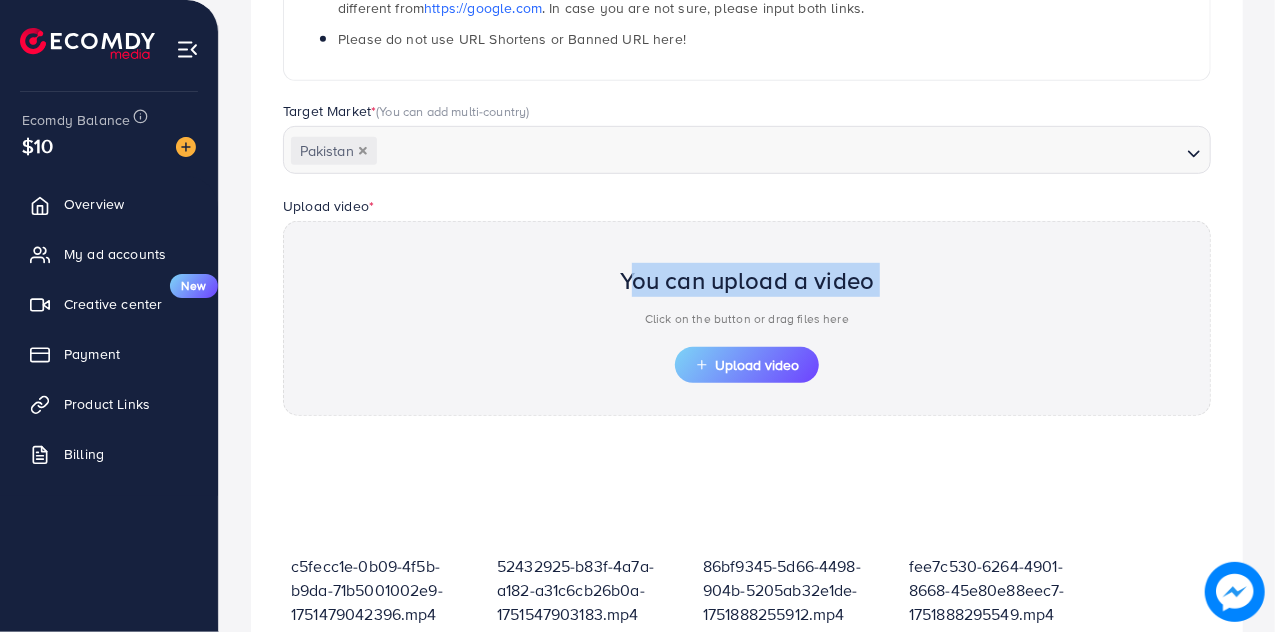 click on "You can upload a video" at bounding box center [747, 280] 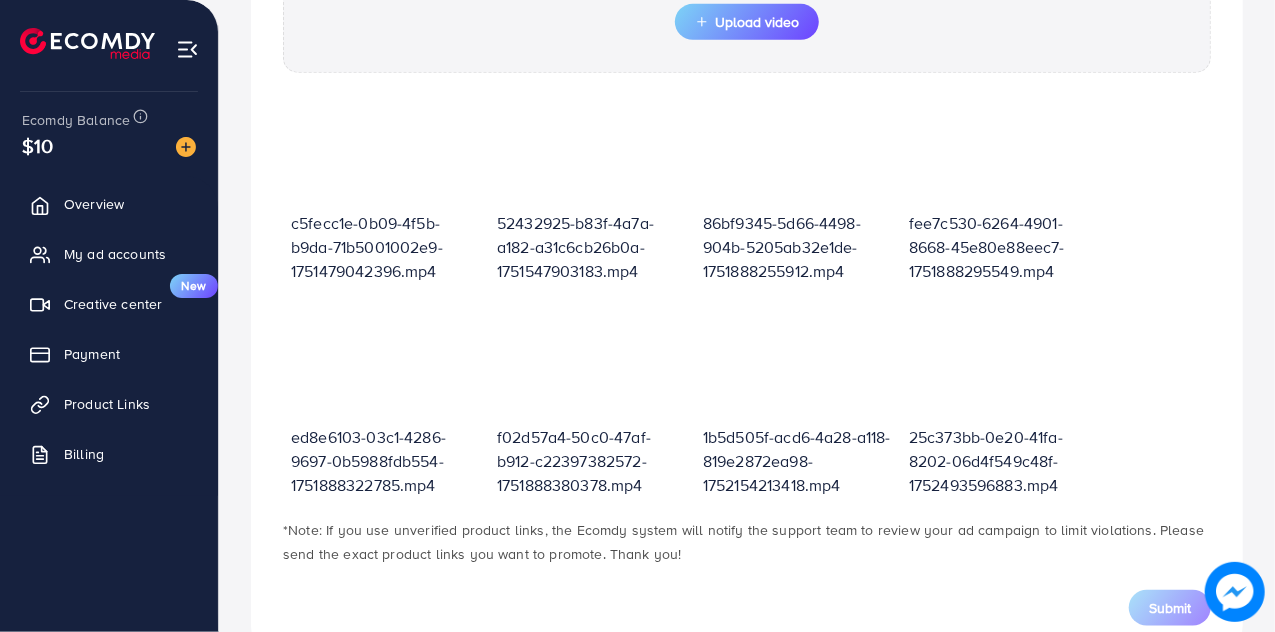scroll, scrollTop: 894, scrollLeft: 0, axis: vertical 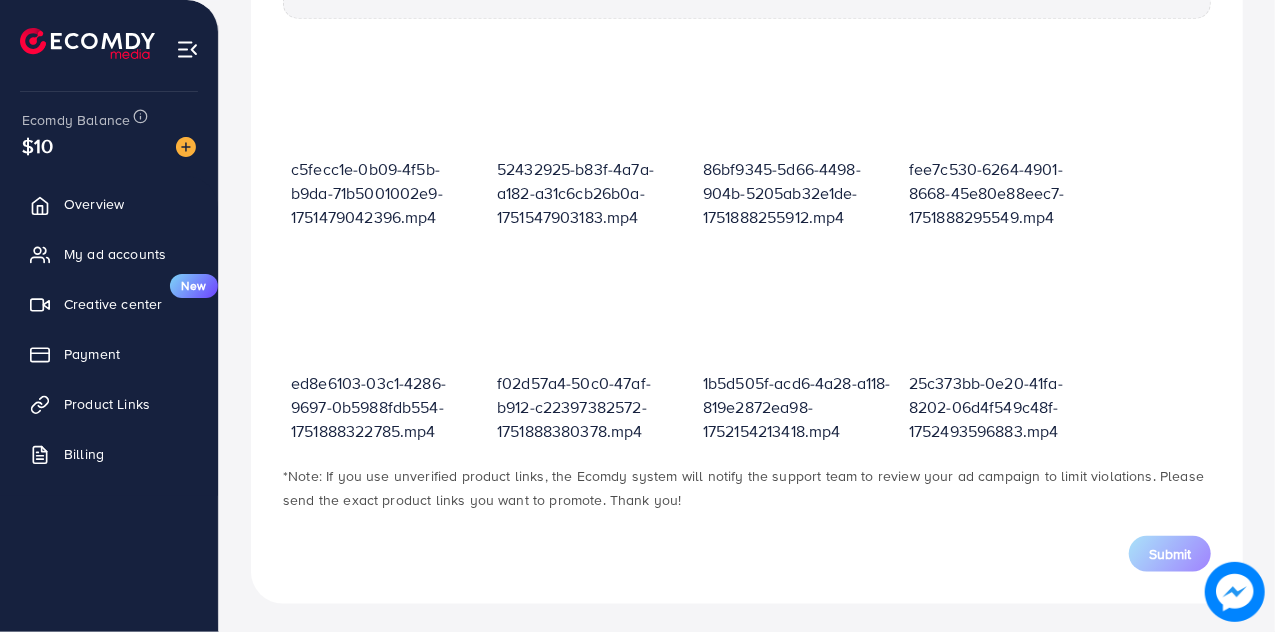click on "[UUID] [UUID] [UUID] [UUID] [UUID] [UUID] [UUID] [UUID] [UUID] [UUID] [UUID] [UUID] [UUID] [UUID] [UUID]" at bounding box center [747, 467] 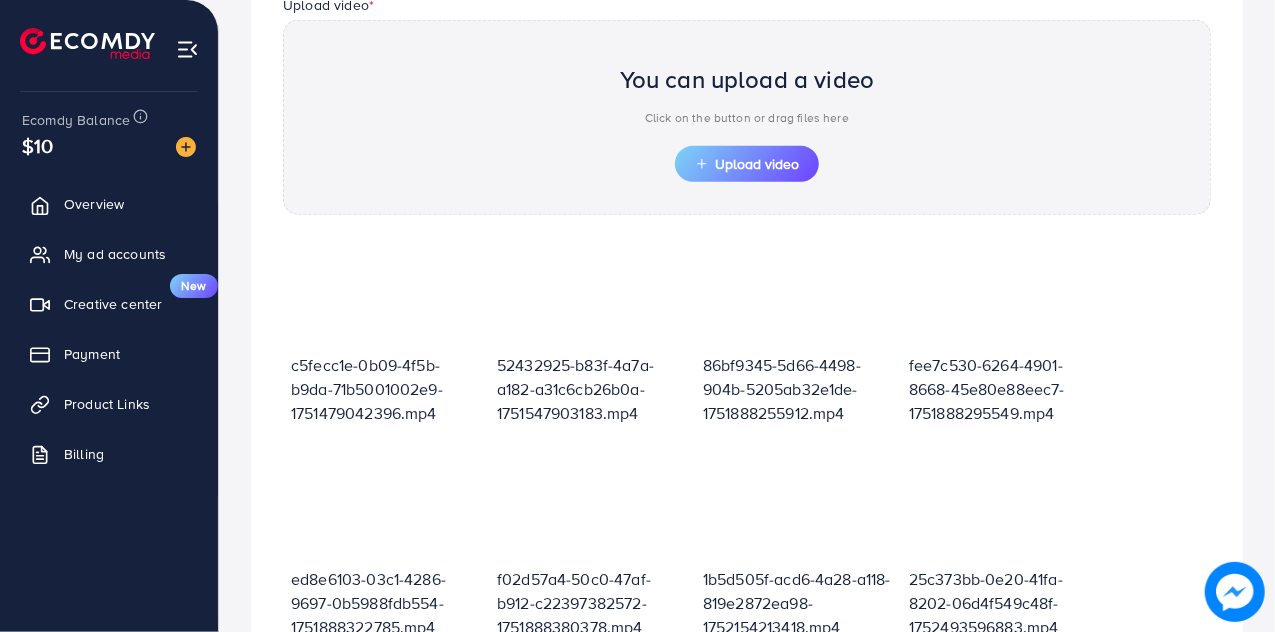 scroll, scrollTop: 699, scrollLeft: 0, axis: vertical 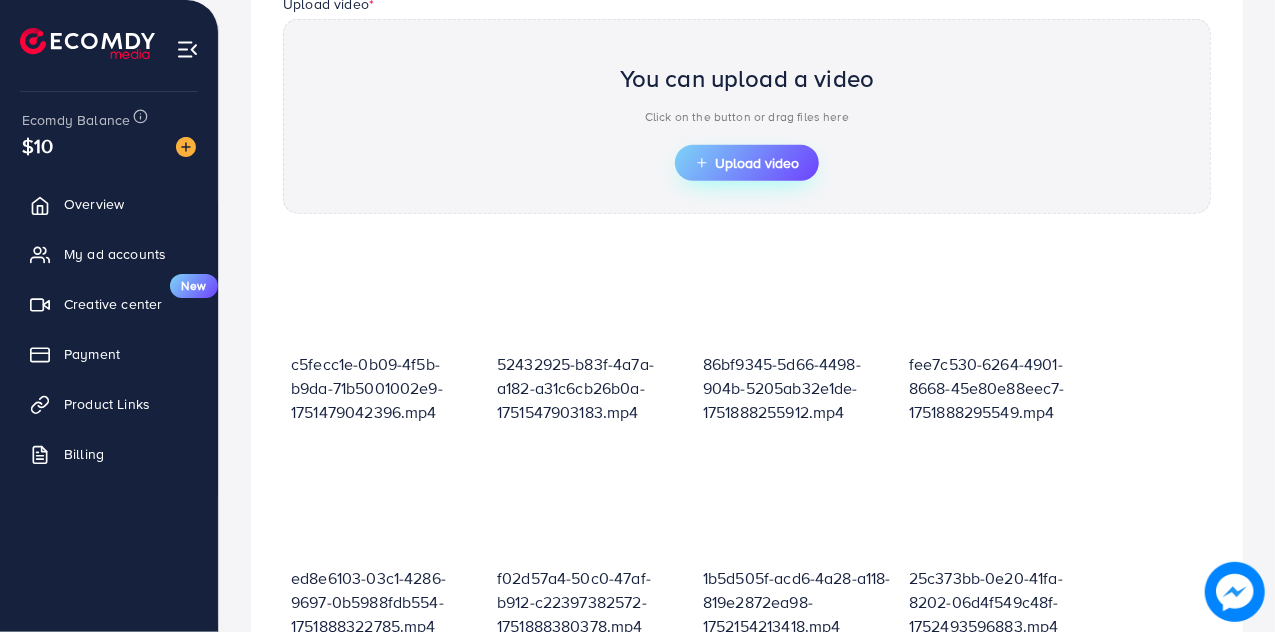 click on "Upload video" at bounding box center (747, 163) 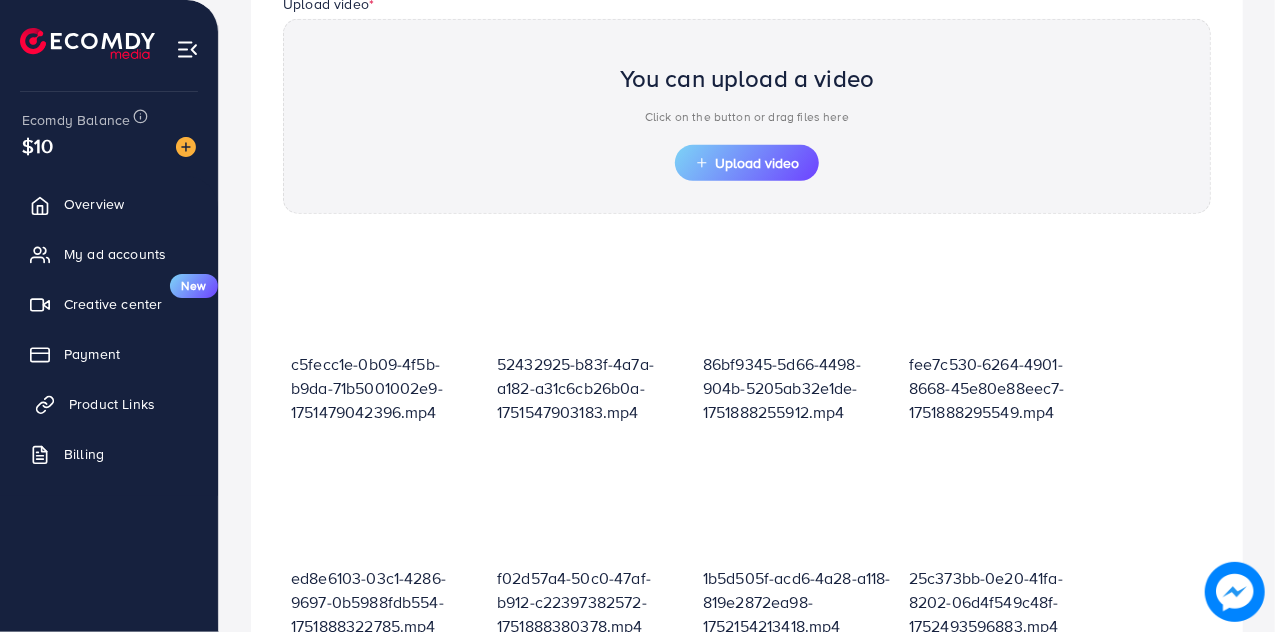 click on "Product Links" at bounding box center [112, 404] 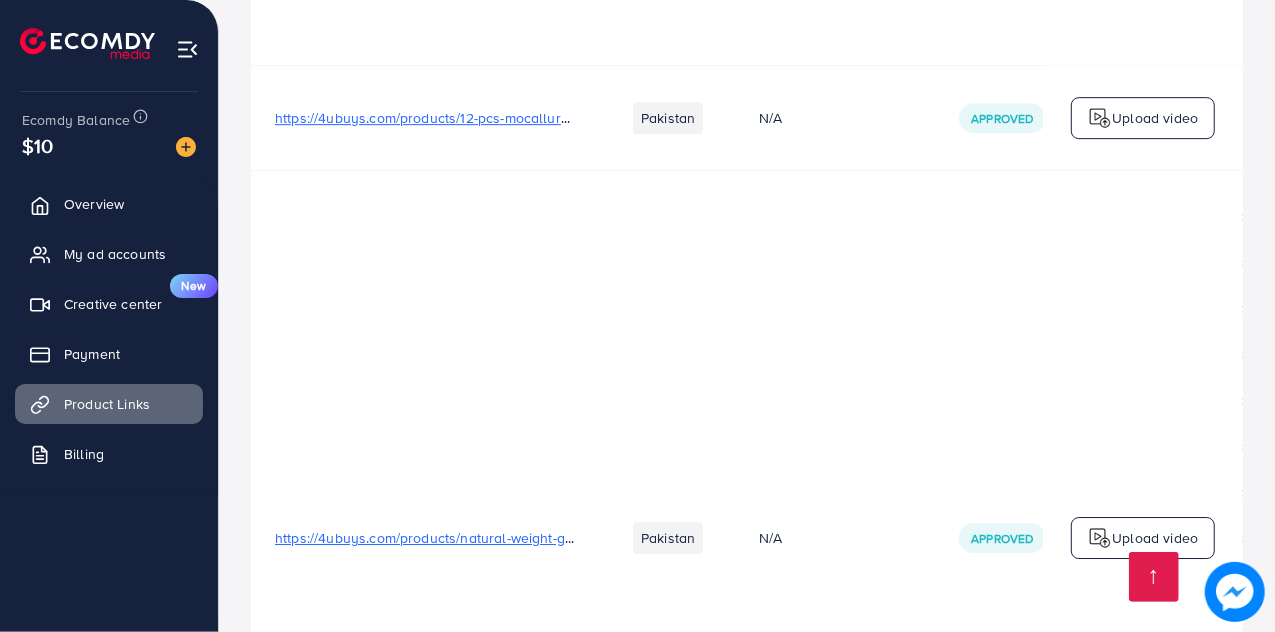 scroll, scrollTop: 3427, scrollLeft: 0, axis: vertical 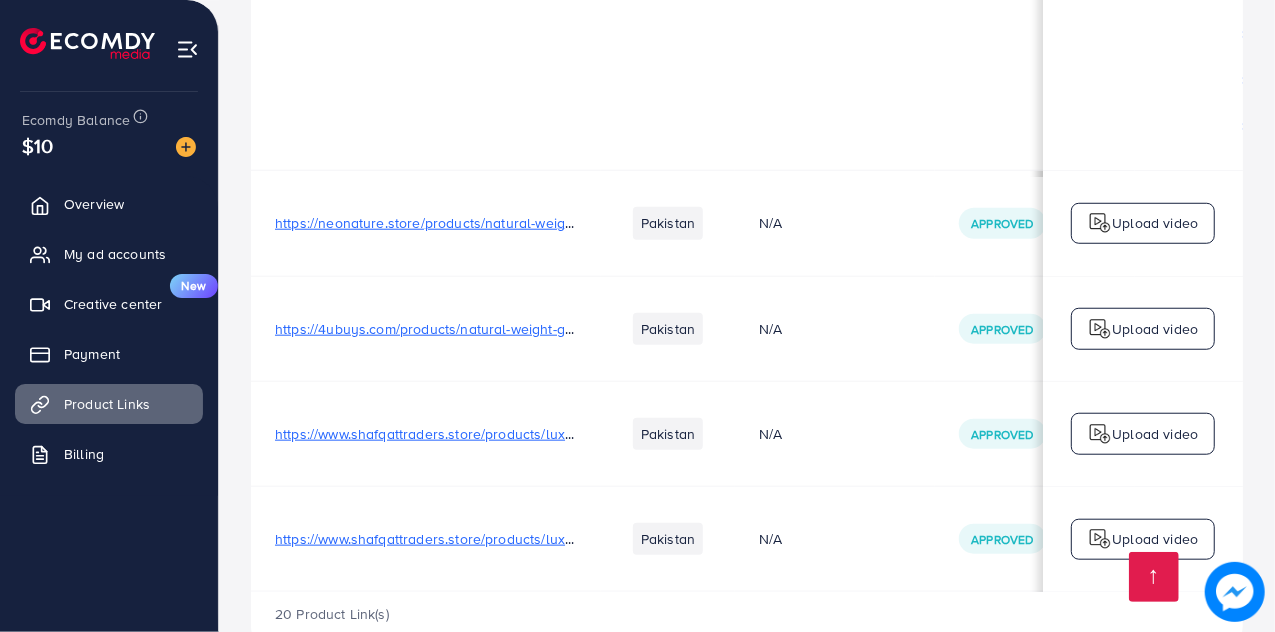 click on "https://4ubuys.com/products/natural-weight-gainer-max-200g-fast-mass-gainer-for-muscle-growth-healthy-weight?utm_source=tiktok&utm_medium=paid&utm_id=[CAMPAIGN_ID]&utm_campaign=[CAMPAIGN_NAME]" at bounding box center [955, 329] 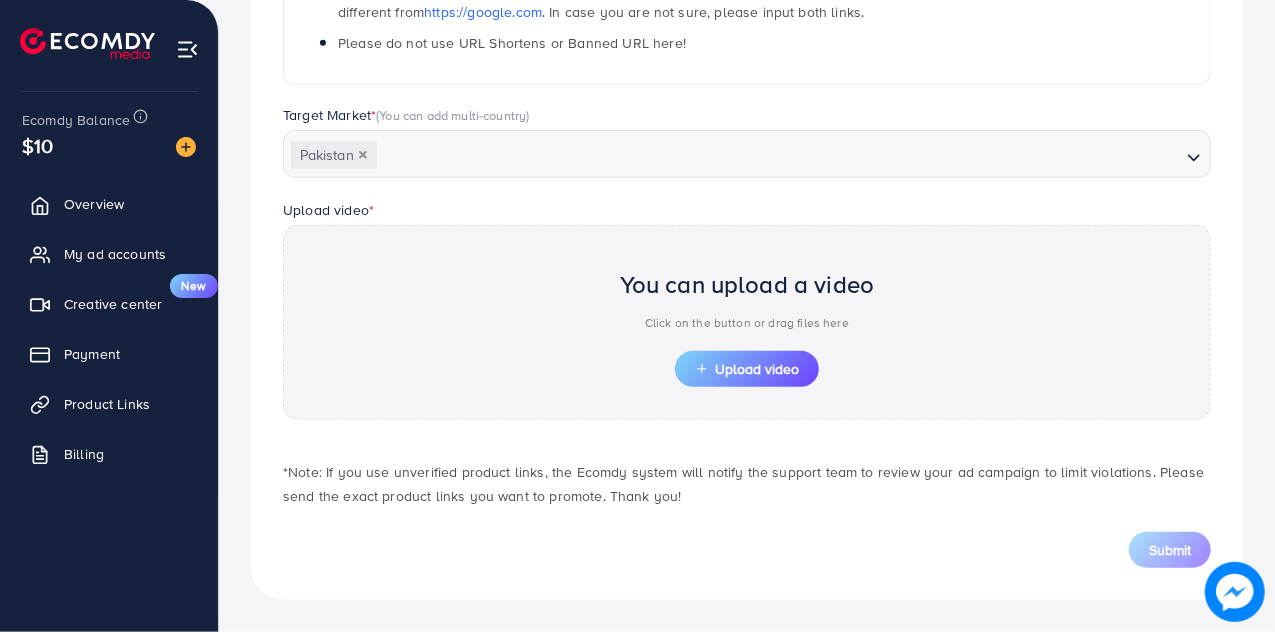 scroll, scrollTop: 490, scrollLeft: 0, axis: vertical 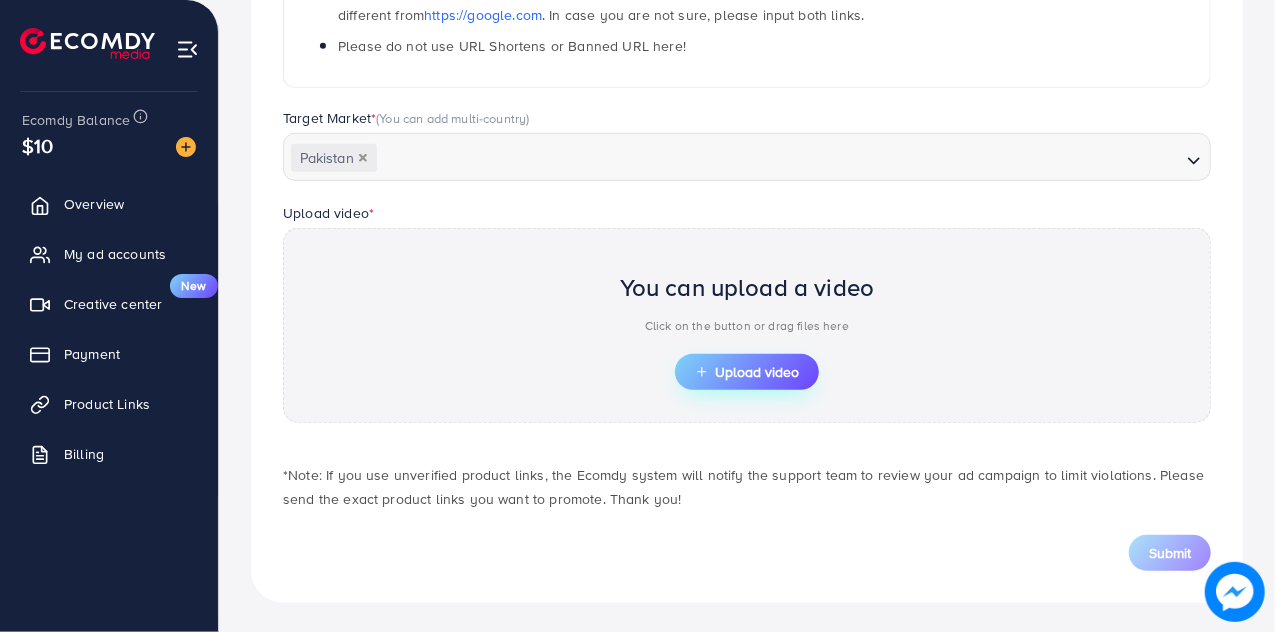 click on "Upload video" at bounding box center (747, 372) 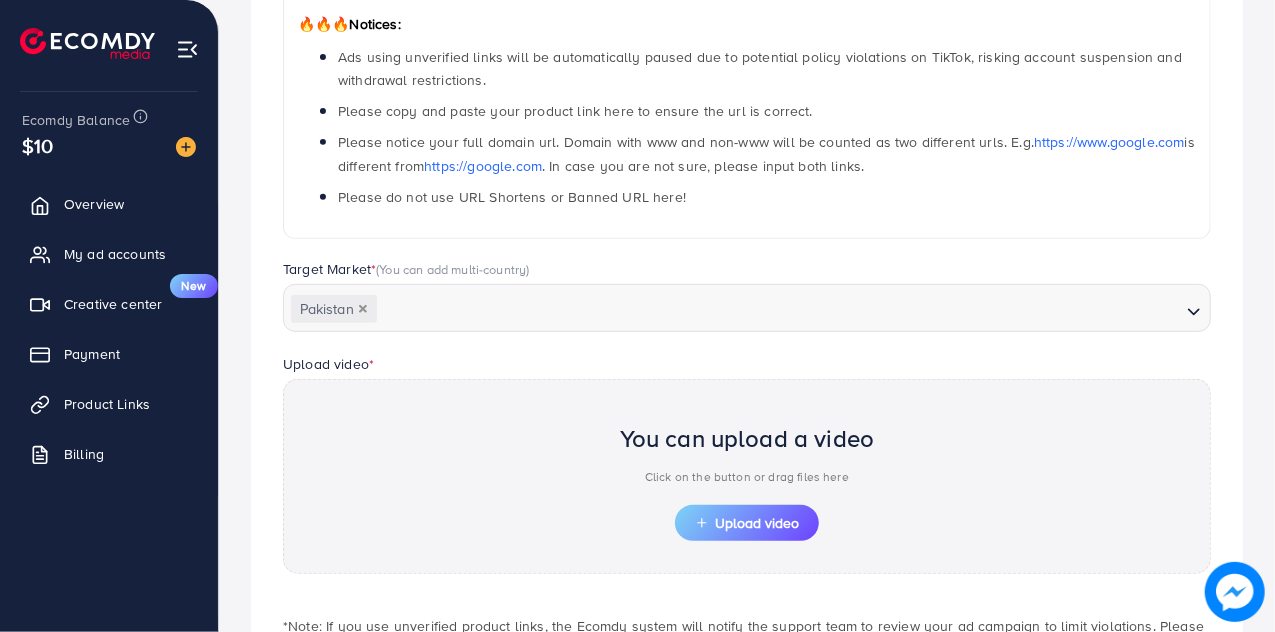 scroll, scrollTop: 490, scrollLeft: 0, axis: vertical 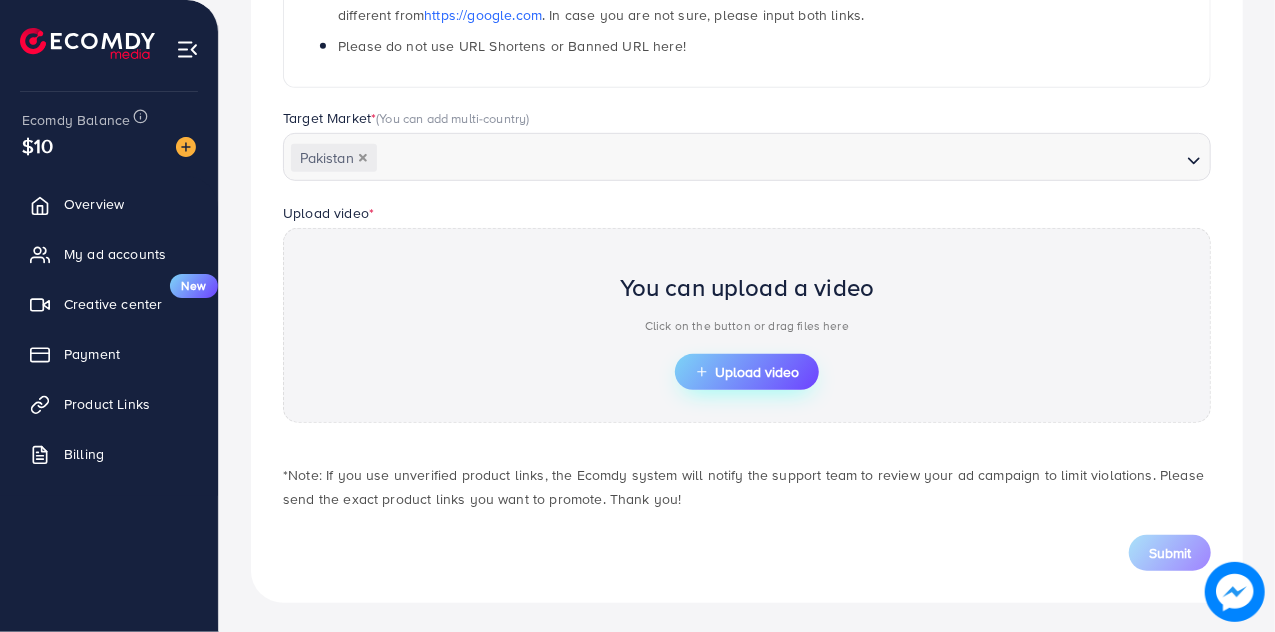 click on "Upload video" at bounding box center [747, 372] 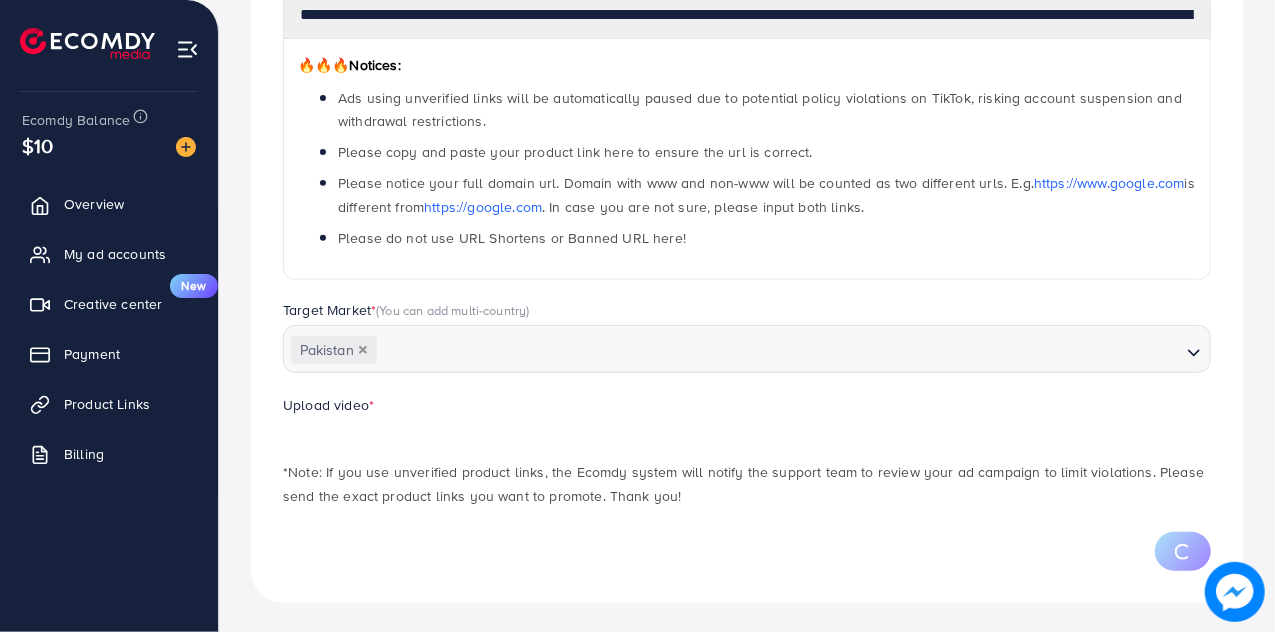 scroll, scrollTop: 490, scrollLeft: 0, axis: vertical 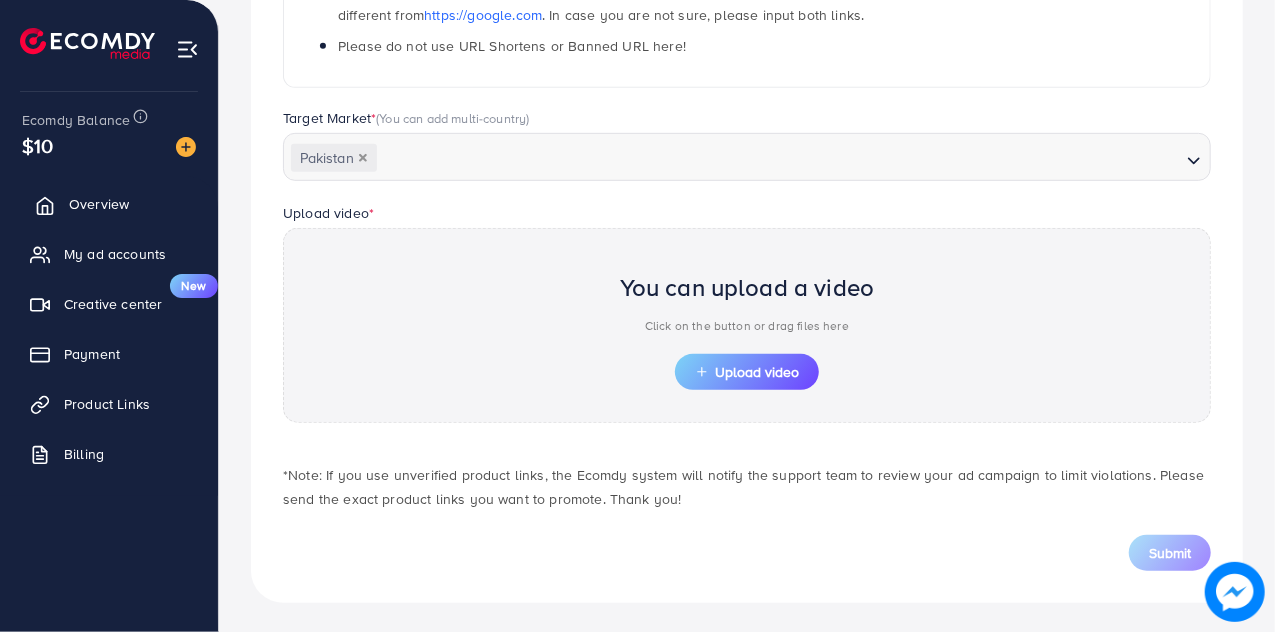 click on "Overview" at bounding box center (99, 204) 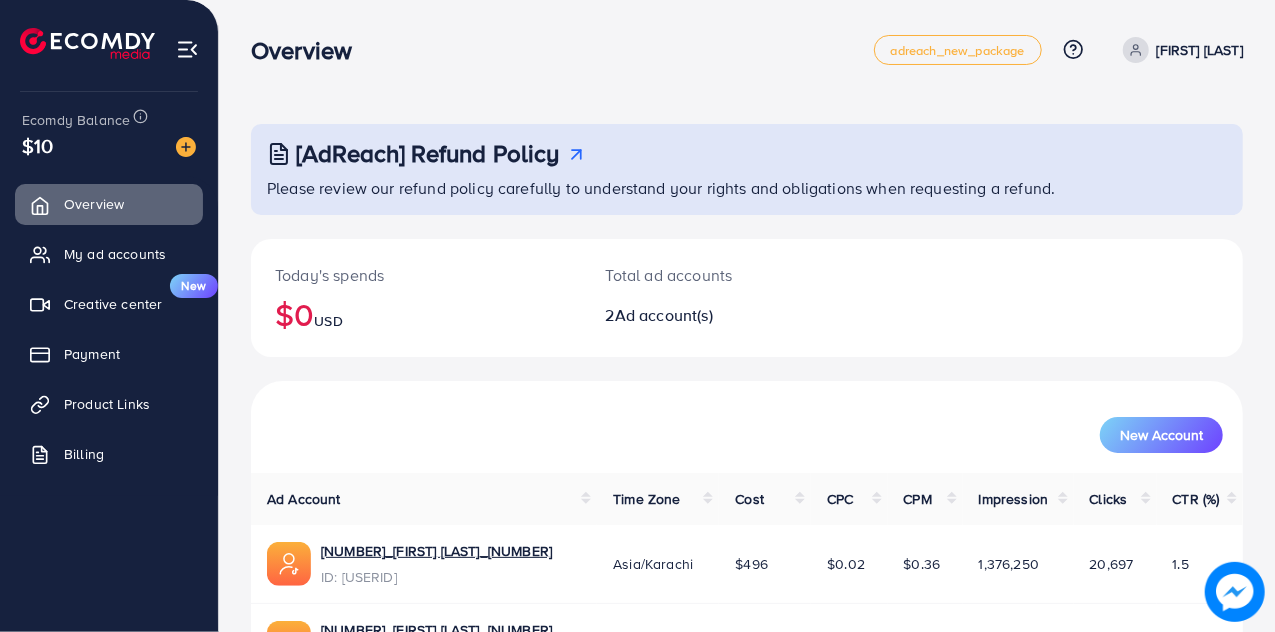 scroll, scrollTop: 134, scrollLeft: 0, axis: vertical 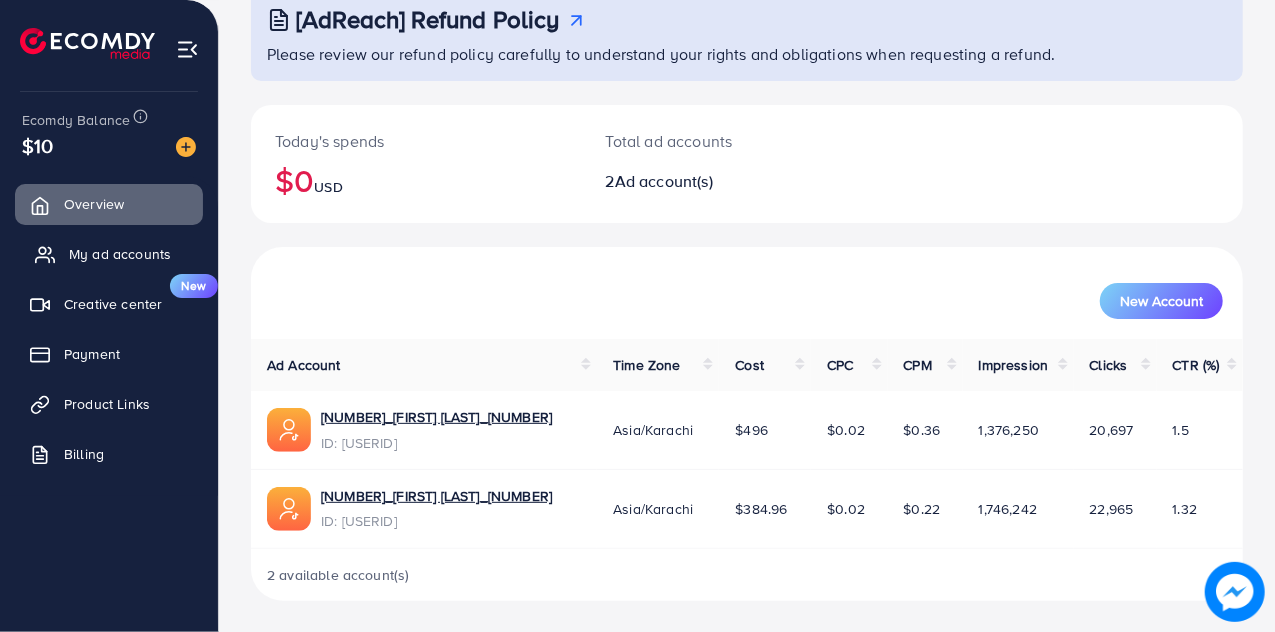 click on "My ad accounts" at bounding box center (109, 254) 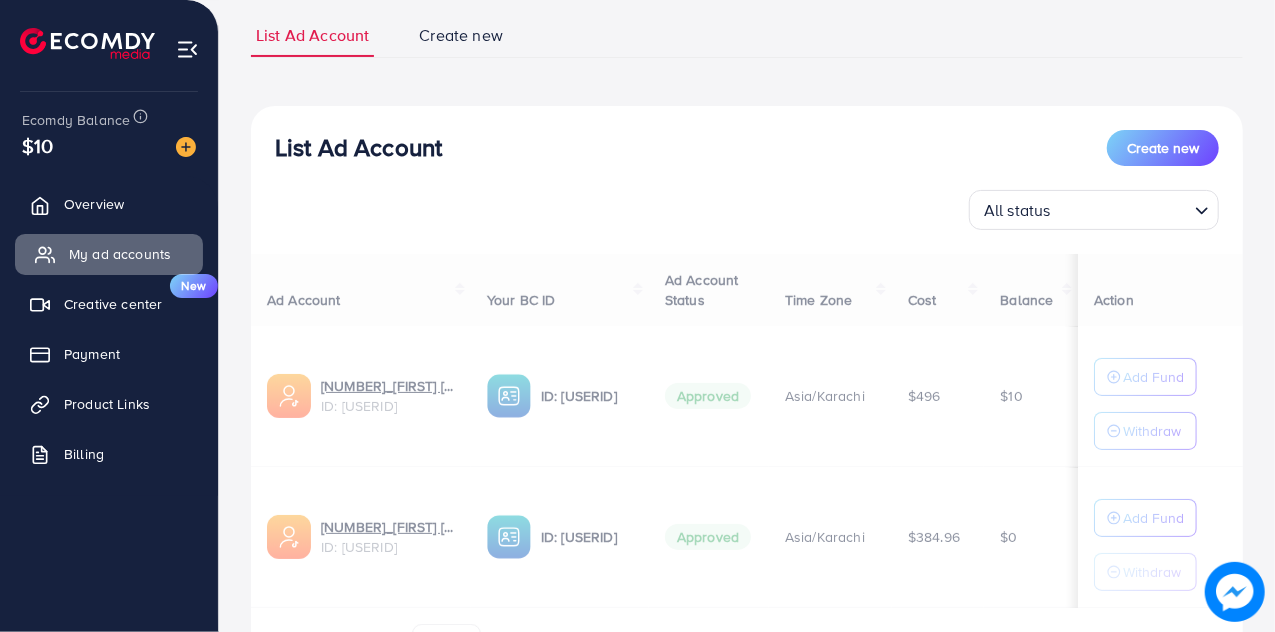 scroll, scrollTop: 0, scrollLeft: 0, axis: both 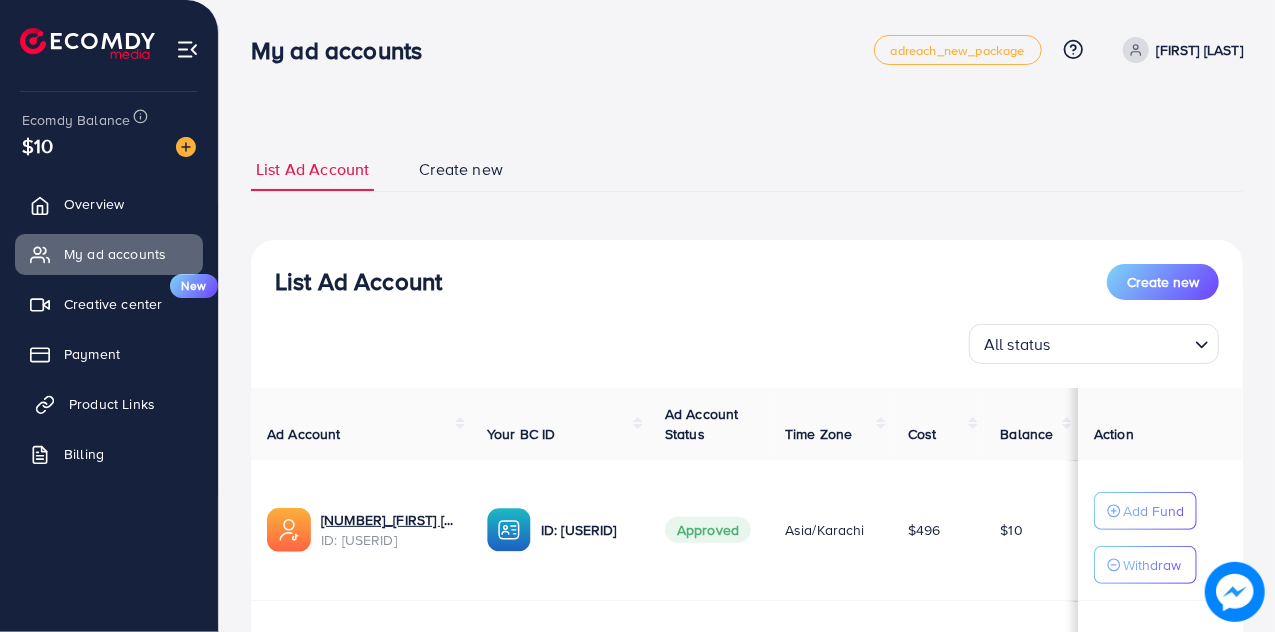 click on "Product Links" at bounding box center [112, 404] 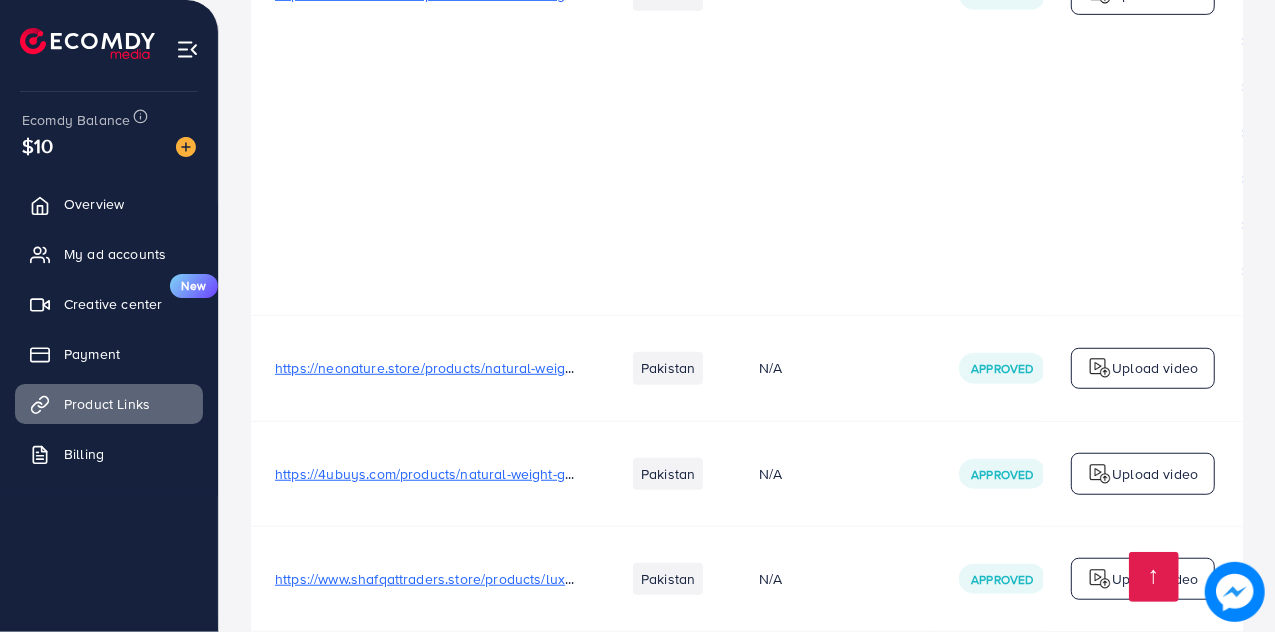 scroll, scrollTop: 4700, scrollLeft: 0, axis: vertical 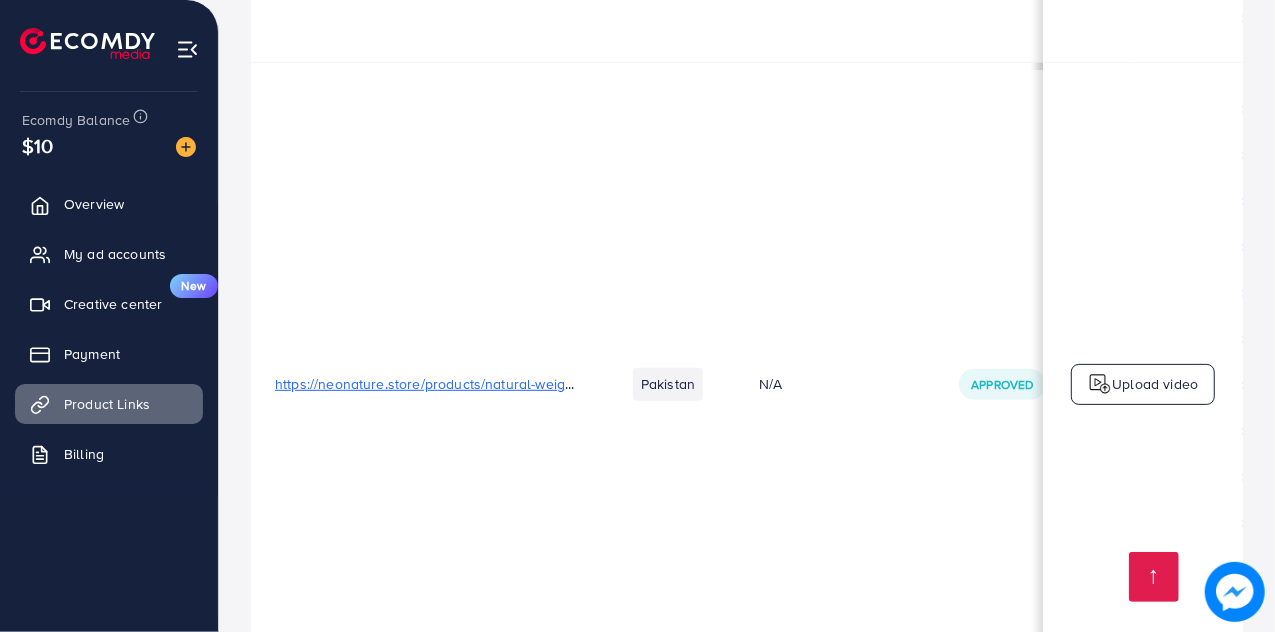 click on "Upload video" at bounding box center [1155, 384] 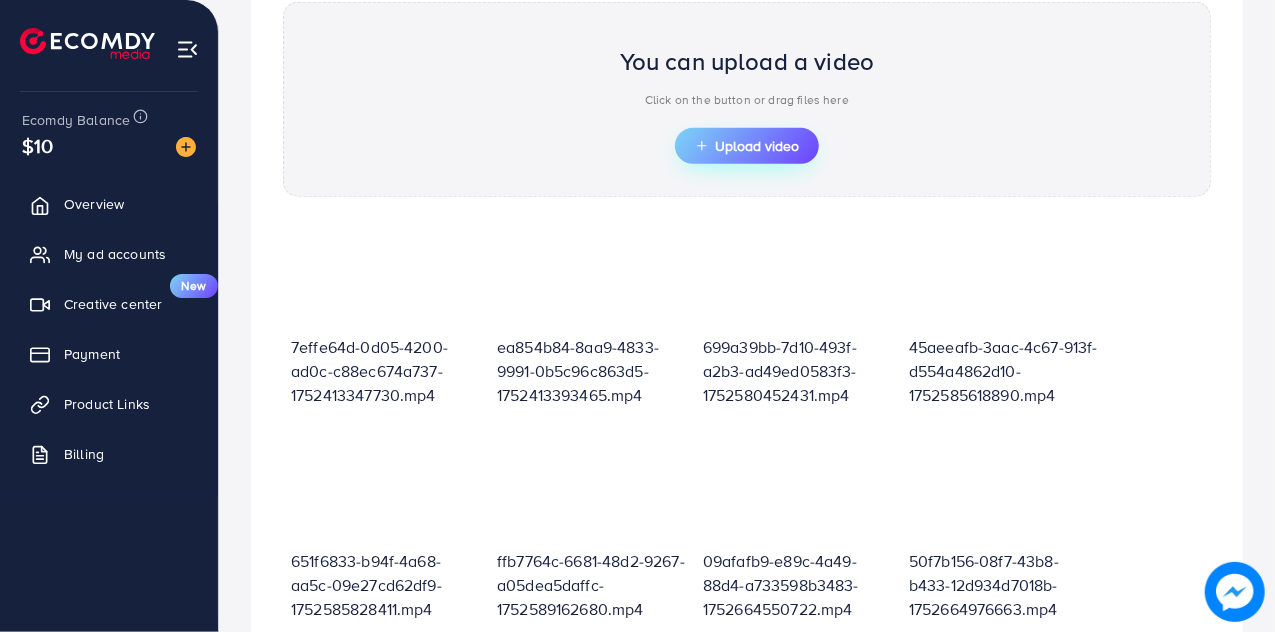 click on "Upload video" at bounding box center [747, 146] 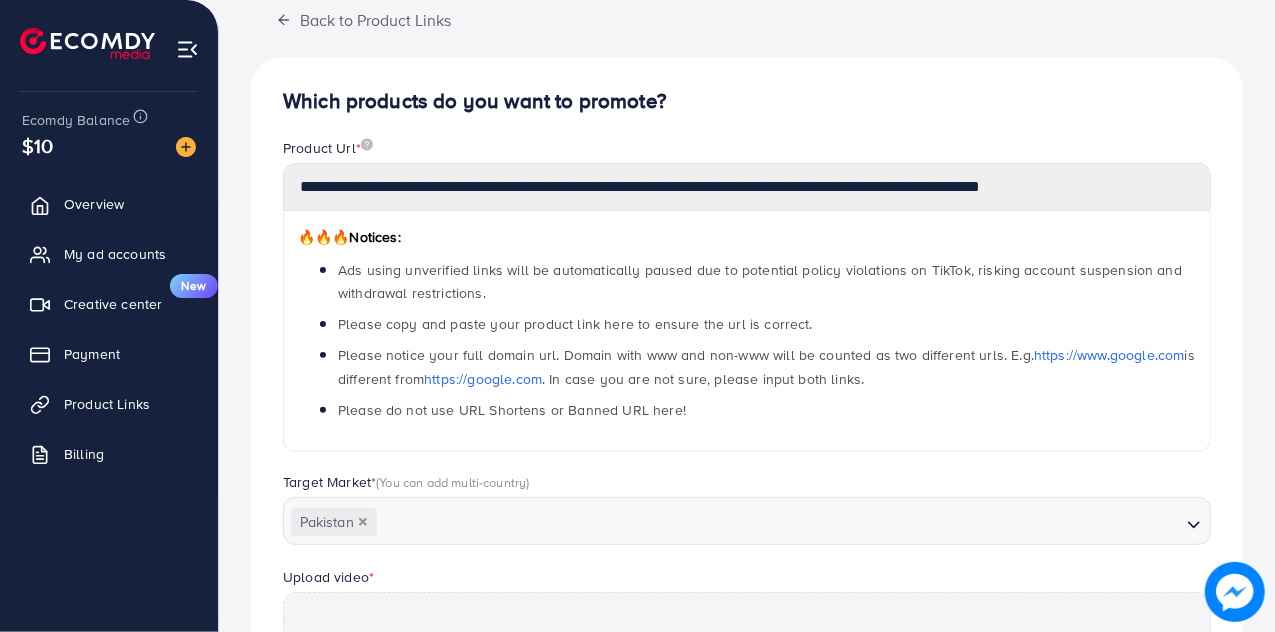 scroll, scrollTop: 84, scrollLeft: 0, axis: vertical 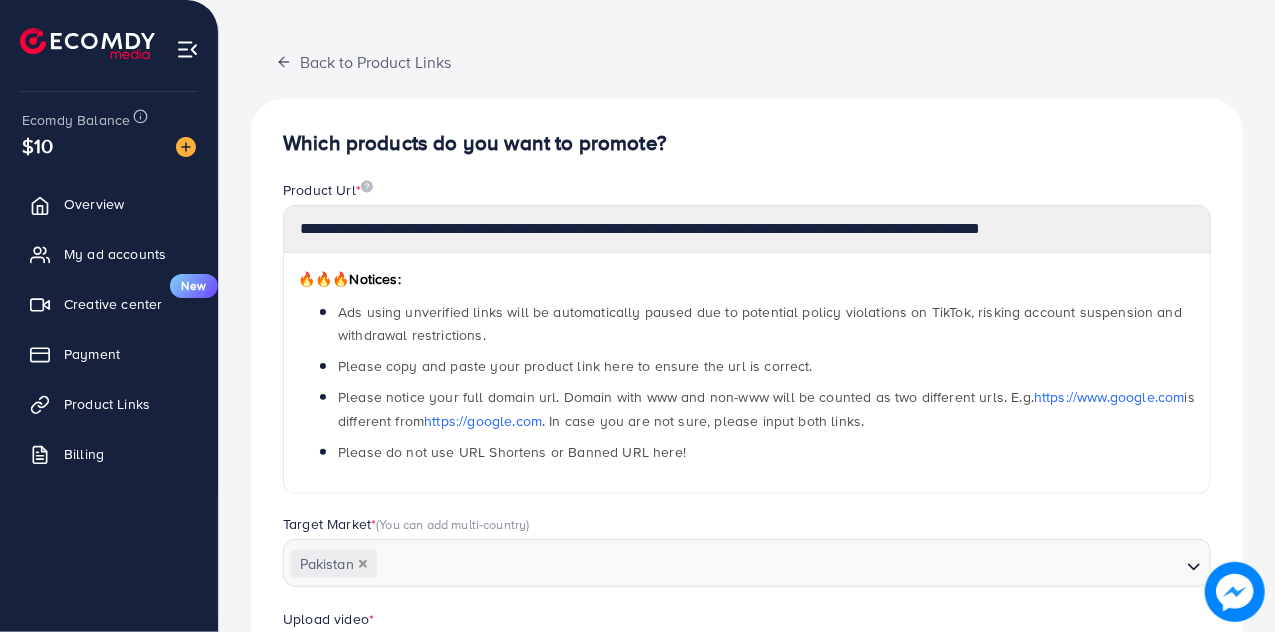 click at bounding box center (187, 49) 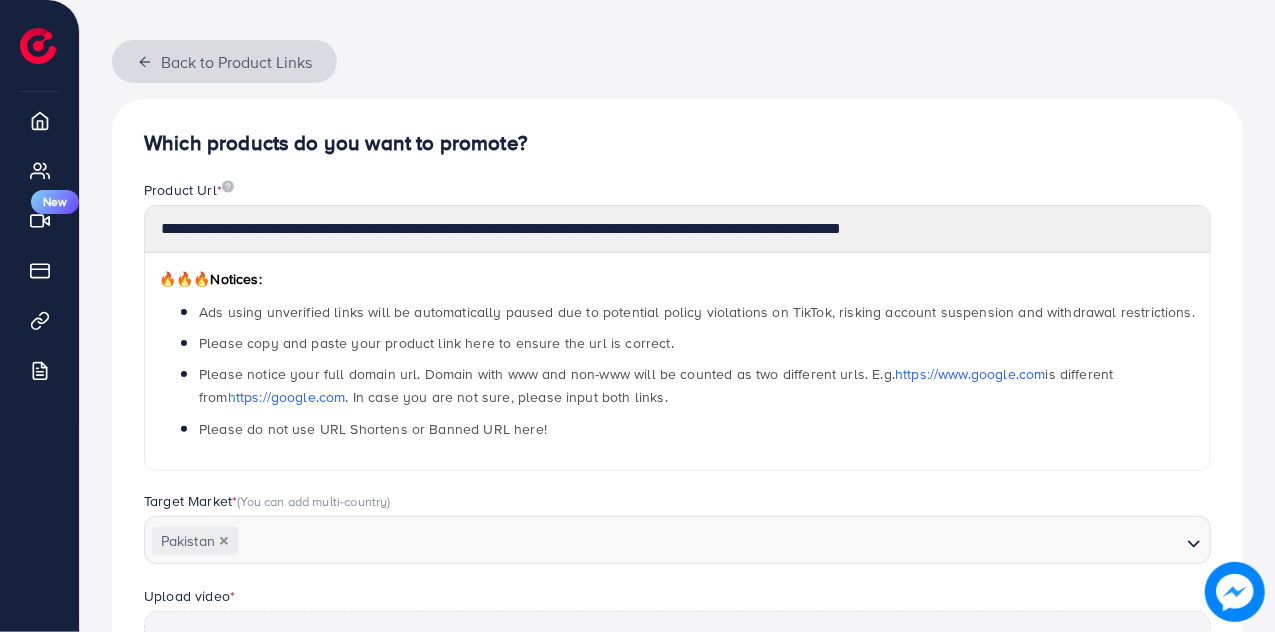 click 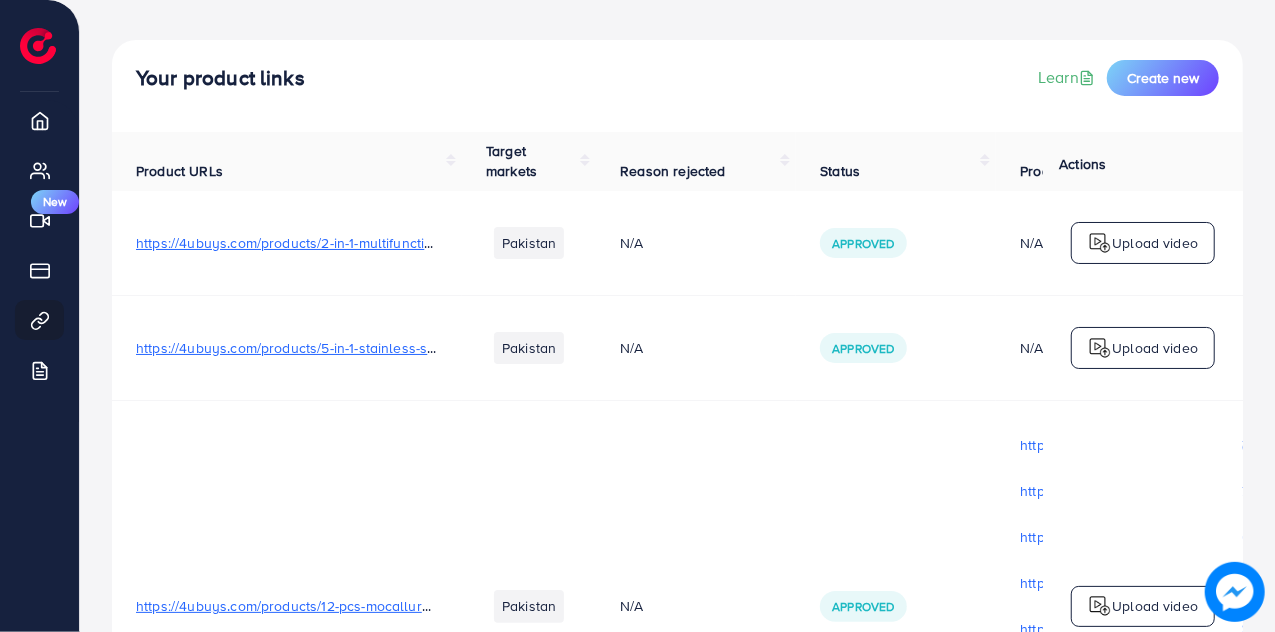 scroll, scrollTop: 0, scrollLeft: 0, axis: both 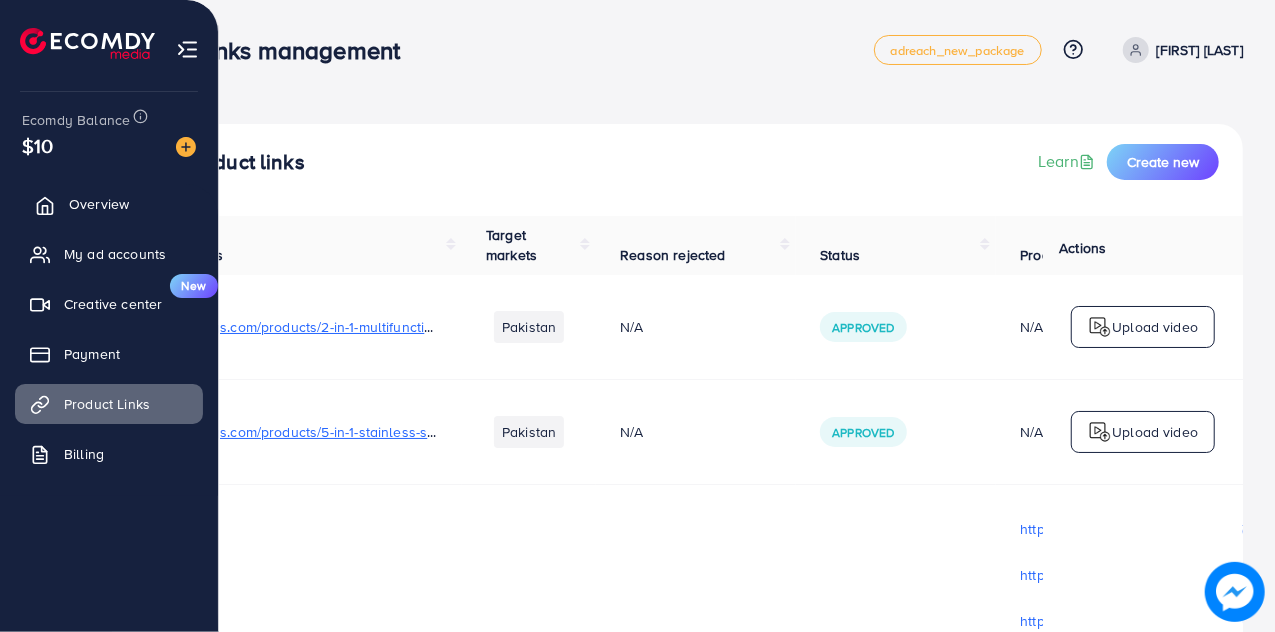 click on "Overview" at bounding box center (109, 204) 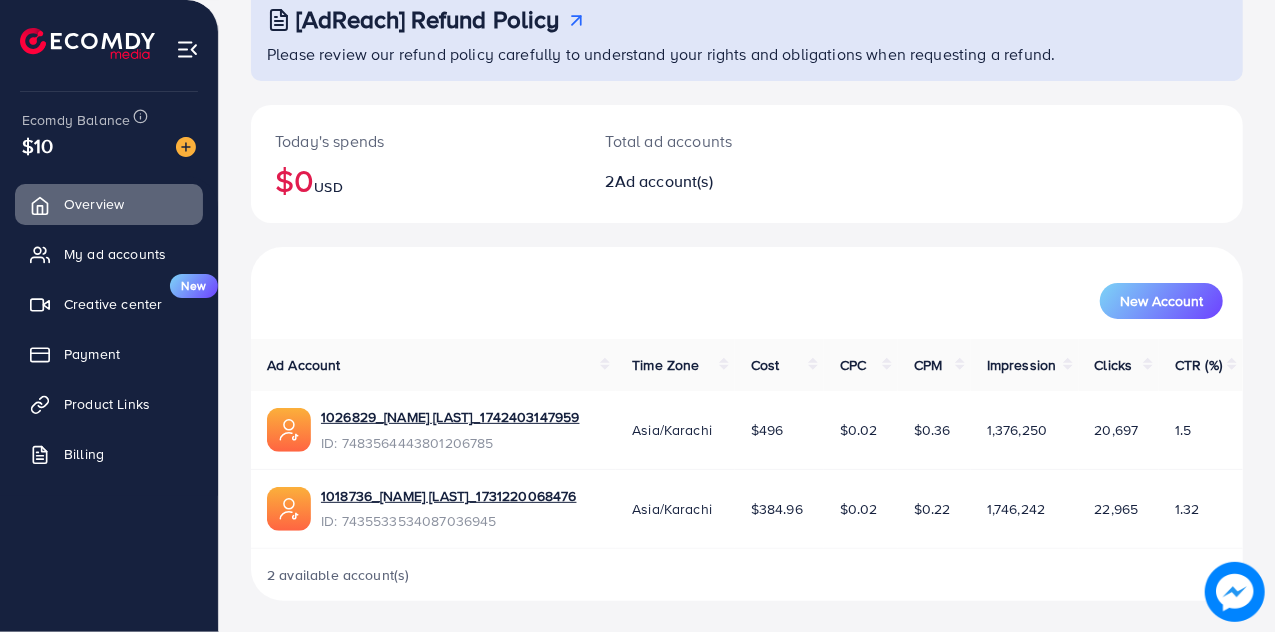 scroll, scrollTop: 0, scrollLeft: 0, axis: both 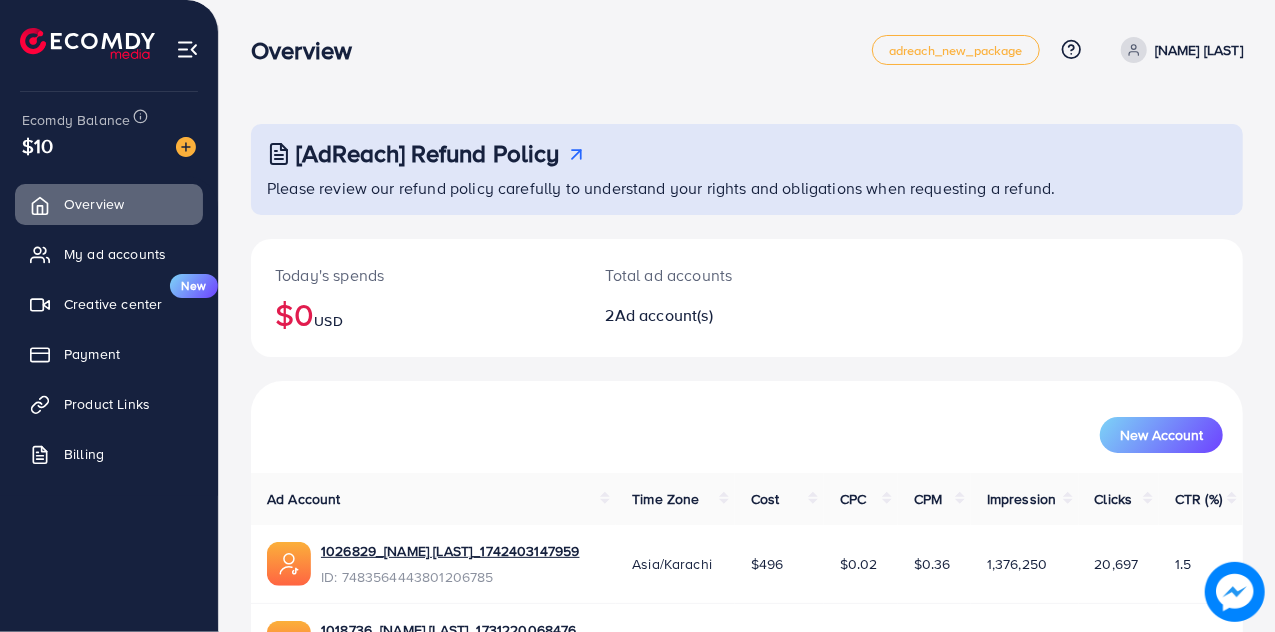 click at bounding box center [187, 49] 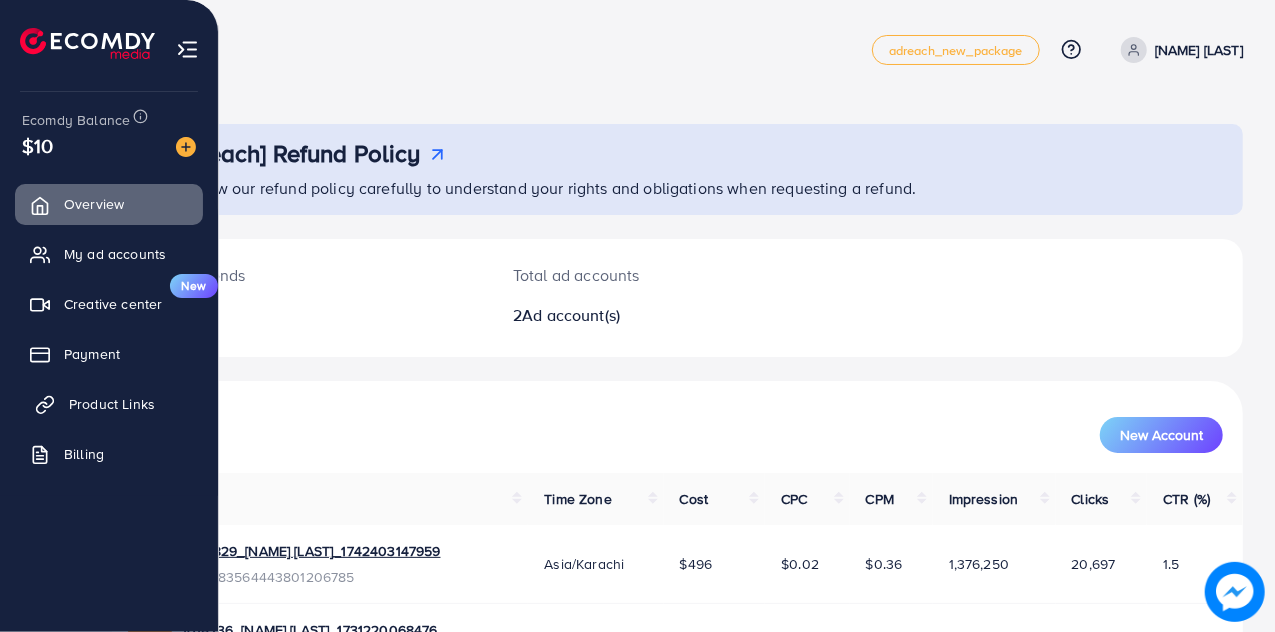 click on "Product Links" at bounding box center (112, 404) 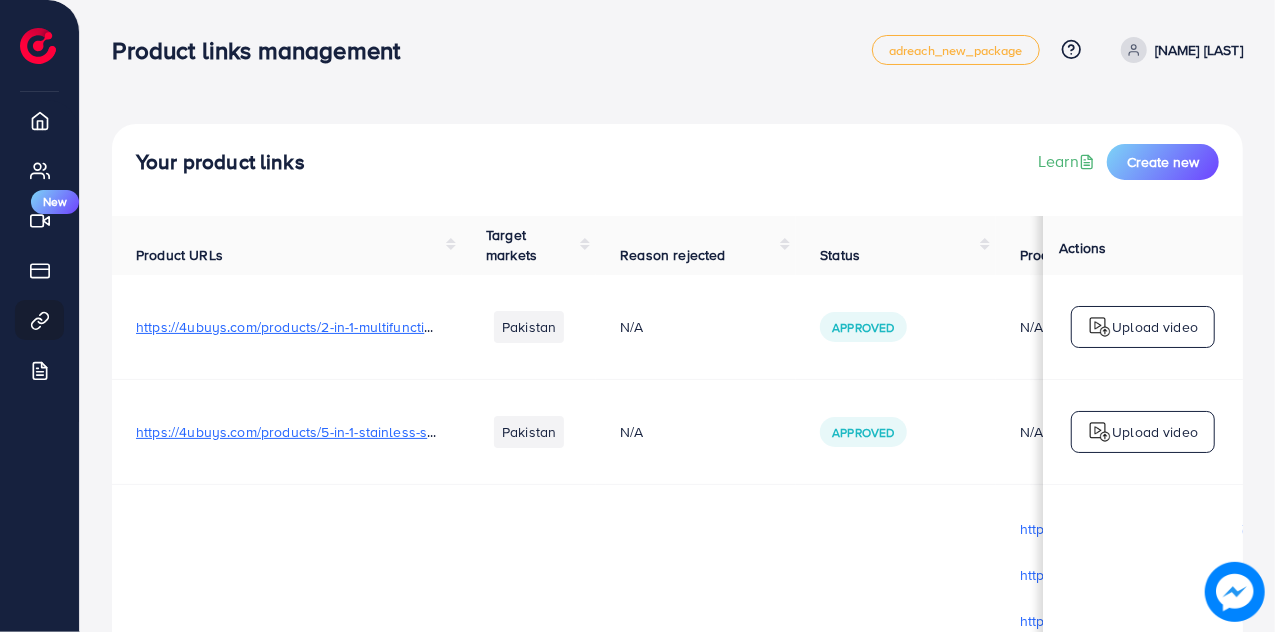 scroll, scrollTop: 0, scrollLeft: 0, axis: both 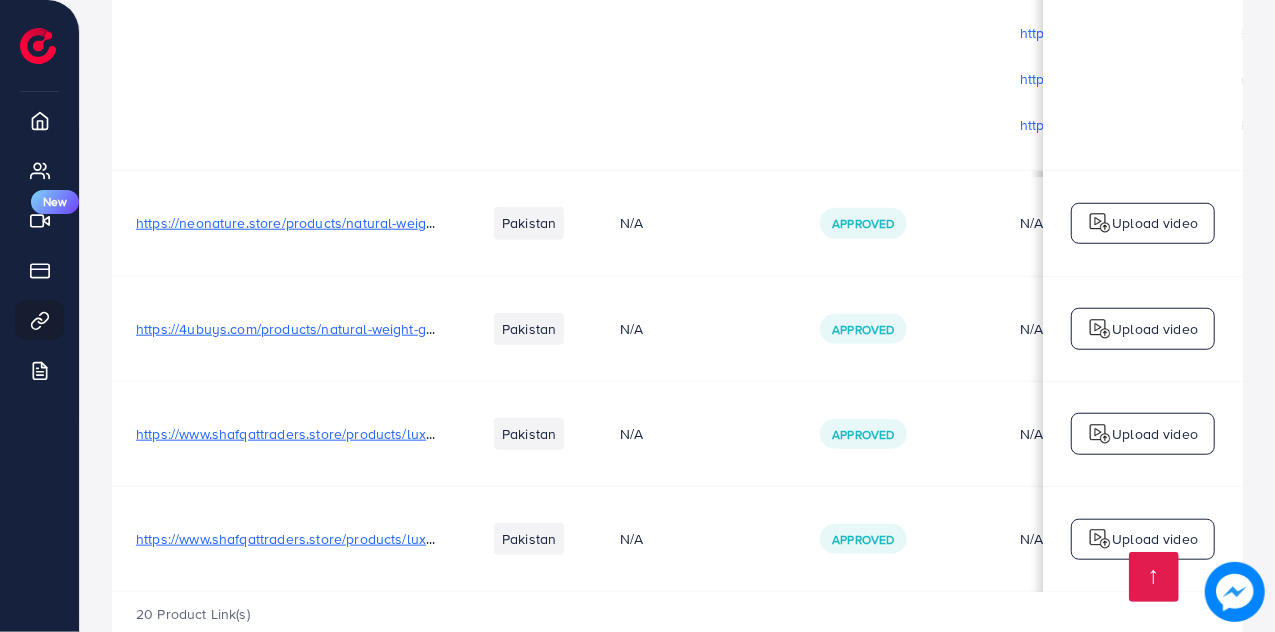 click on "Pakistan" at bounding box center (529, 329) 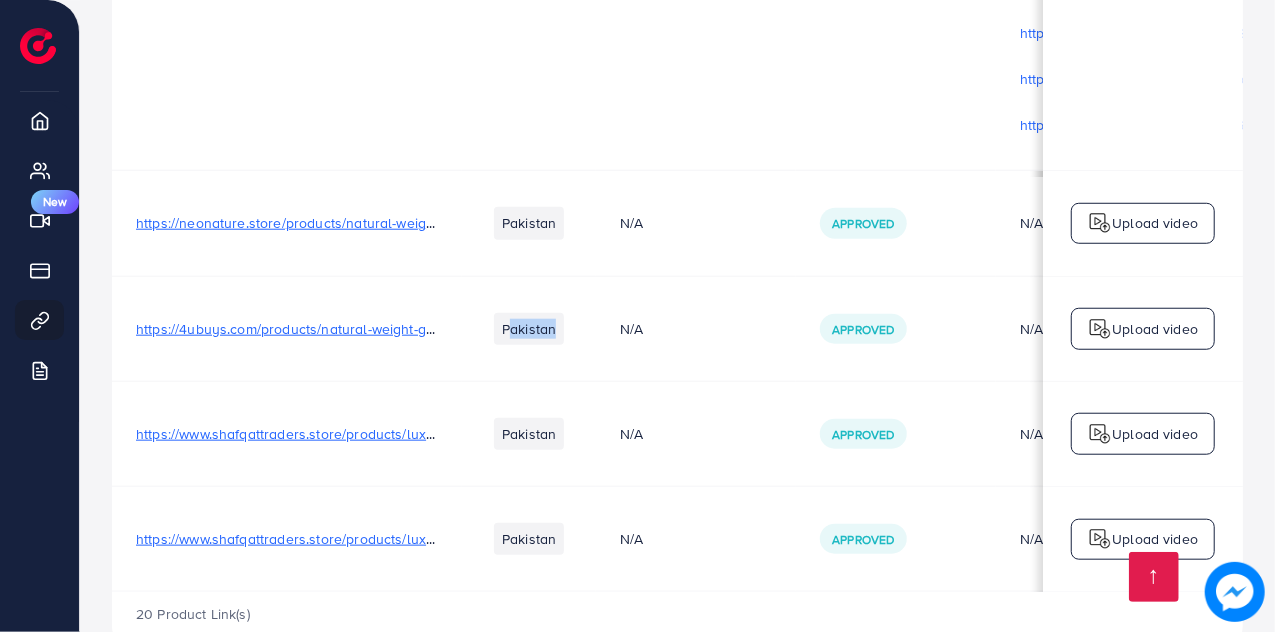click on "Pakistan" at bounding box center [529, 329] 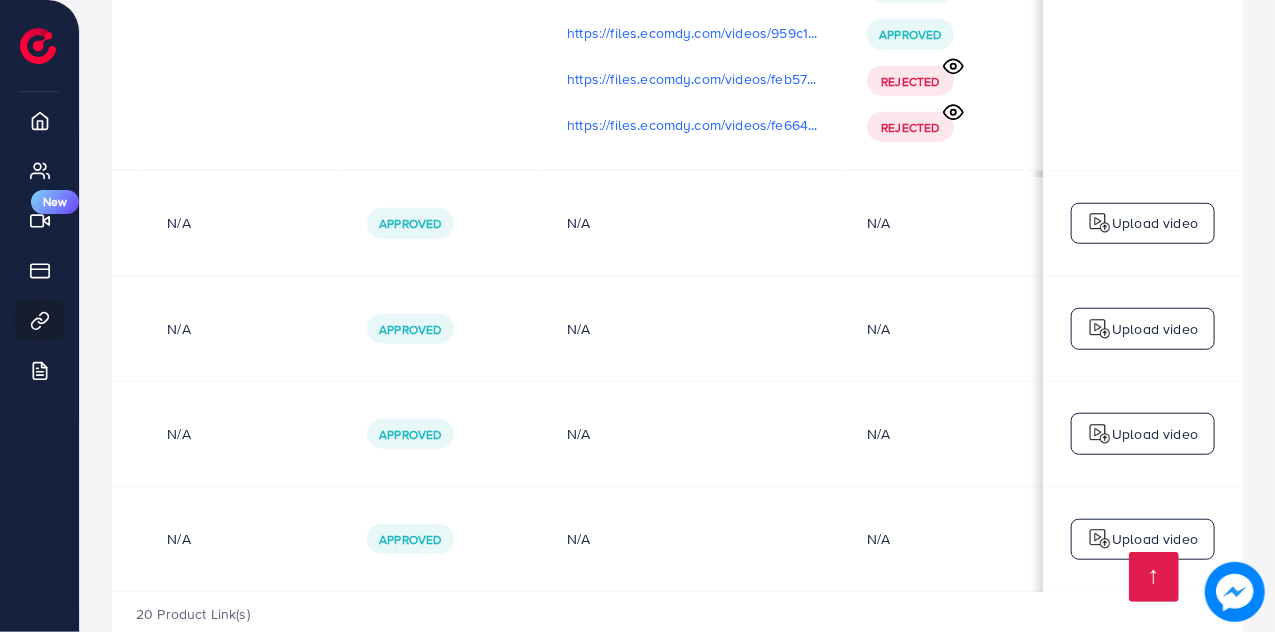 scroll, scrollTop: 0, scrollLeft: 456, axis: horizontal 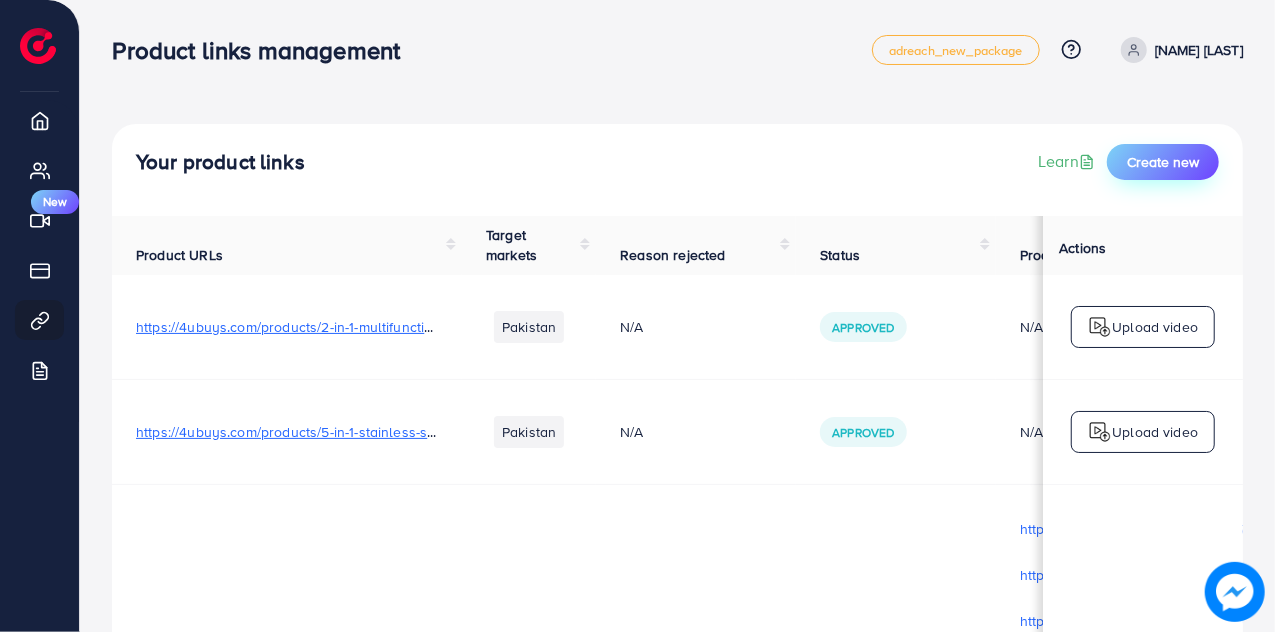 click on "Create new" at bounding box center (1163, 162) 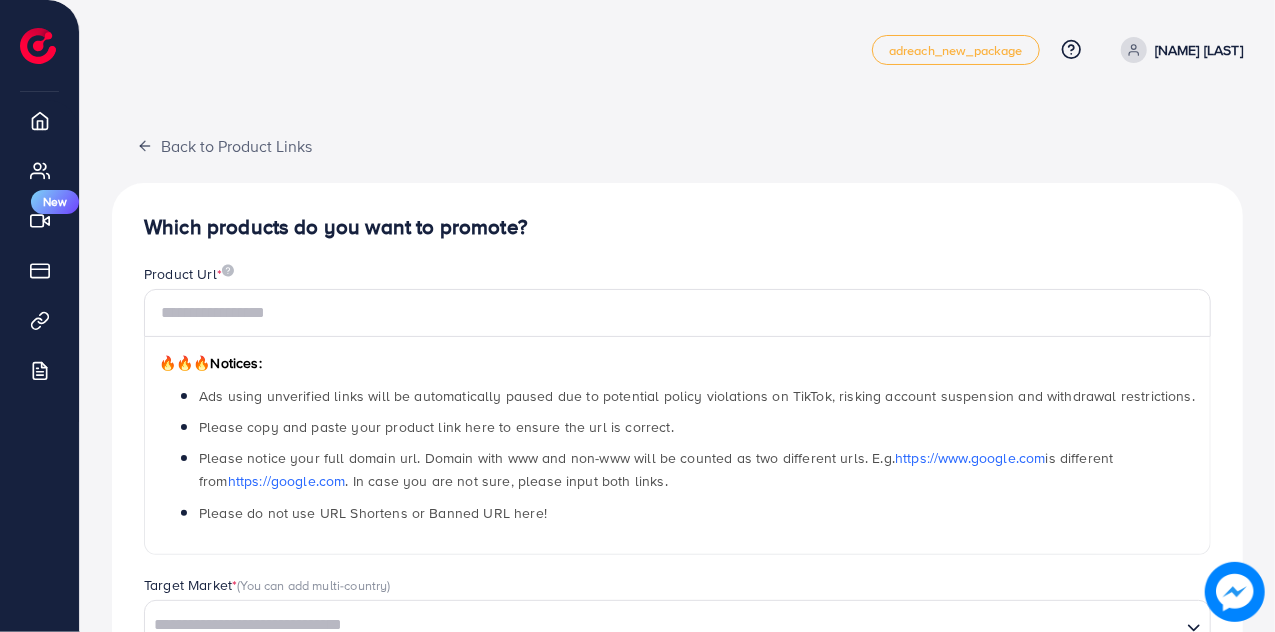 scroll, scrollTop: 466, scrollLeft: 0, axis: vertical 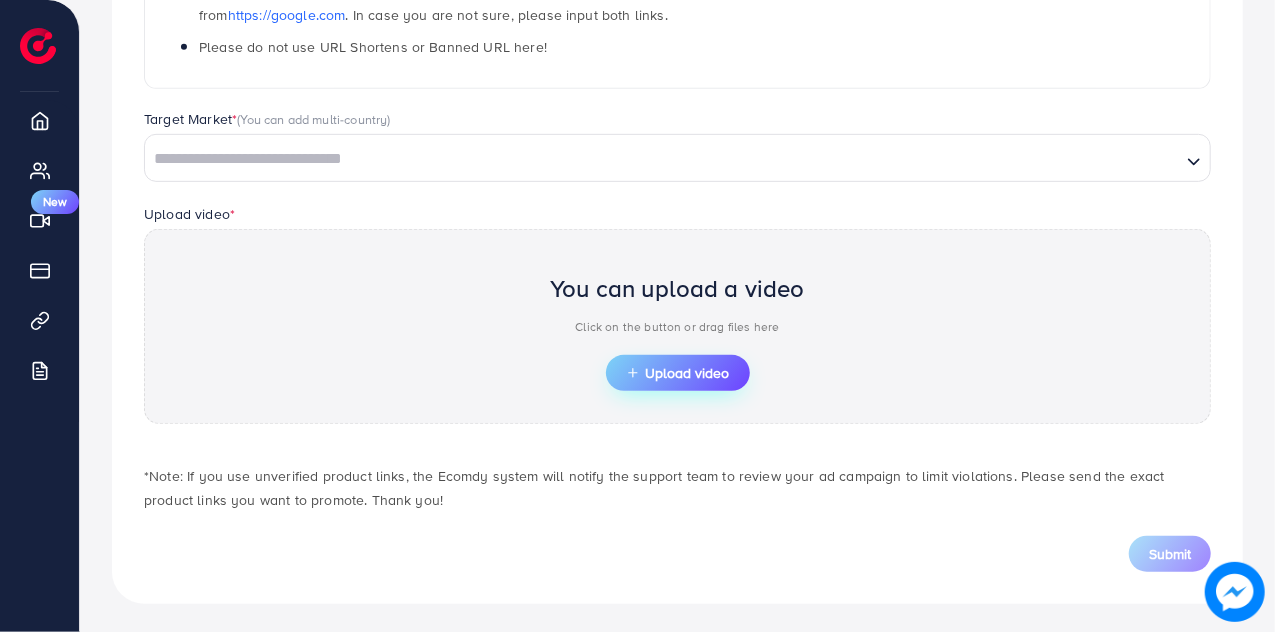 click on "Upload video" at bounding box center [678, 373] 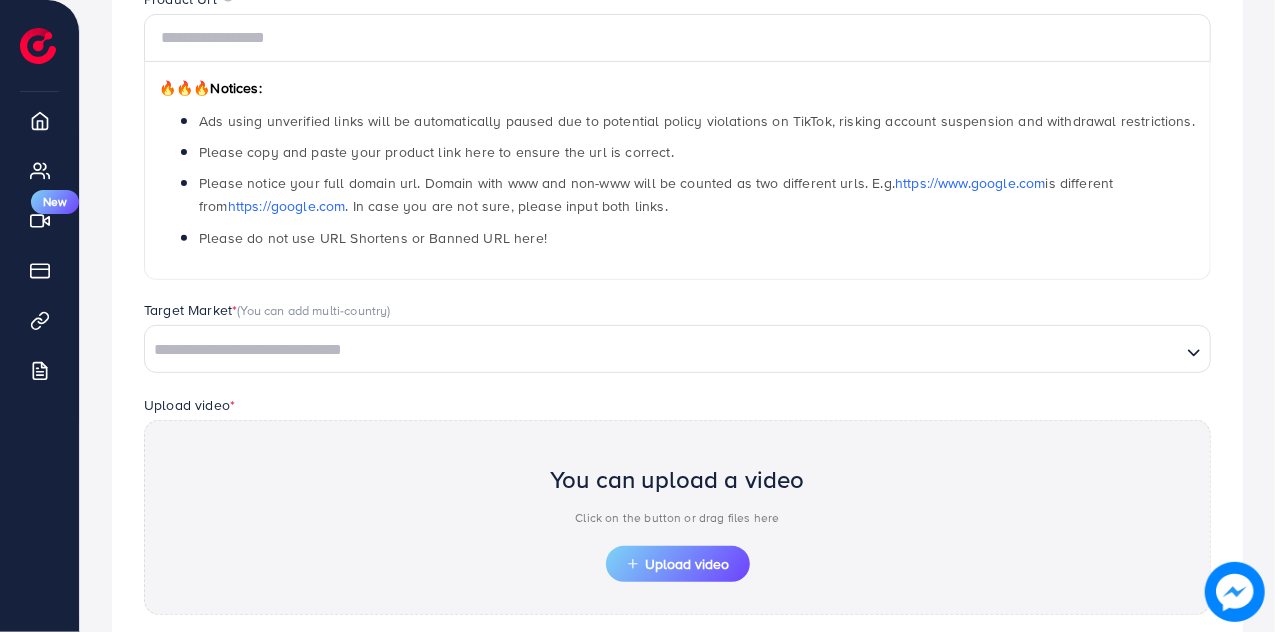 scroll, scrollTop: 466, scrollLeft: 0, axis: vertical 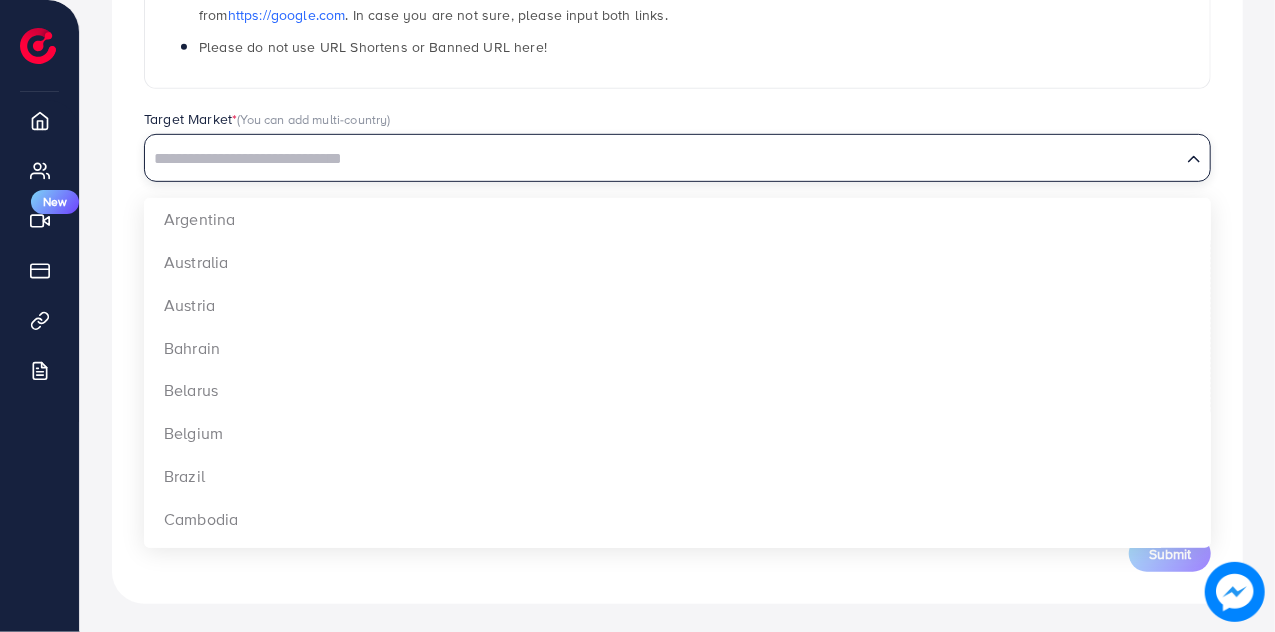 click on "Loading..." at bounding box center (677, 158) 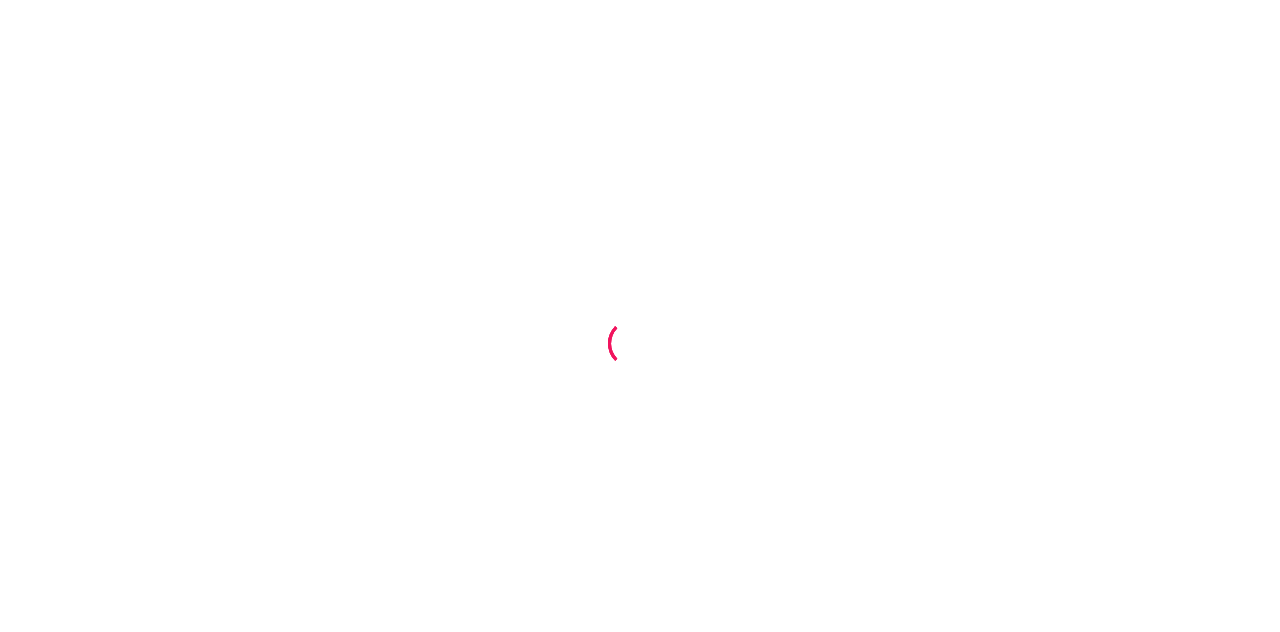 scroll, scrollTop: 0, scrollLeft: 0, axis: both 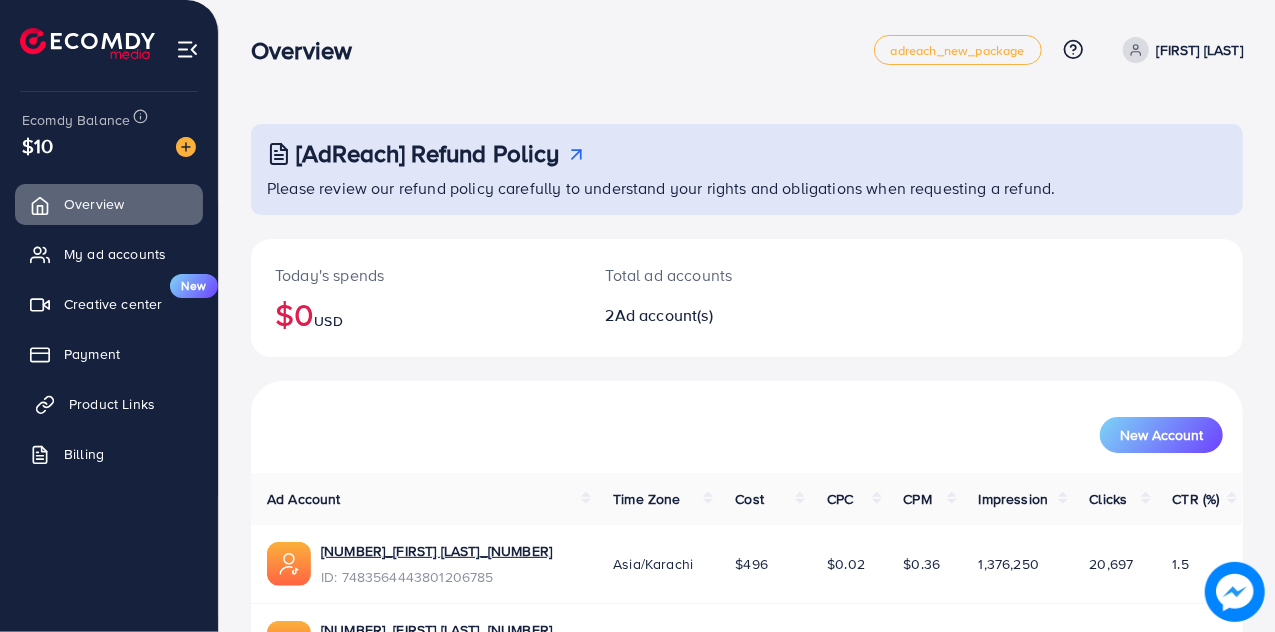 click on "Product Links" at bounding box center (112, 404) 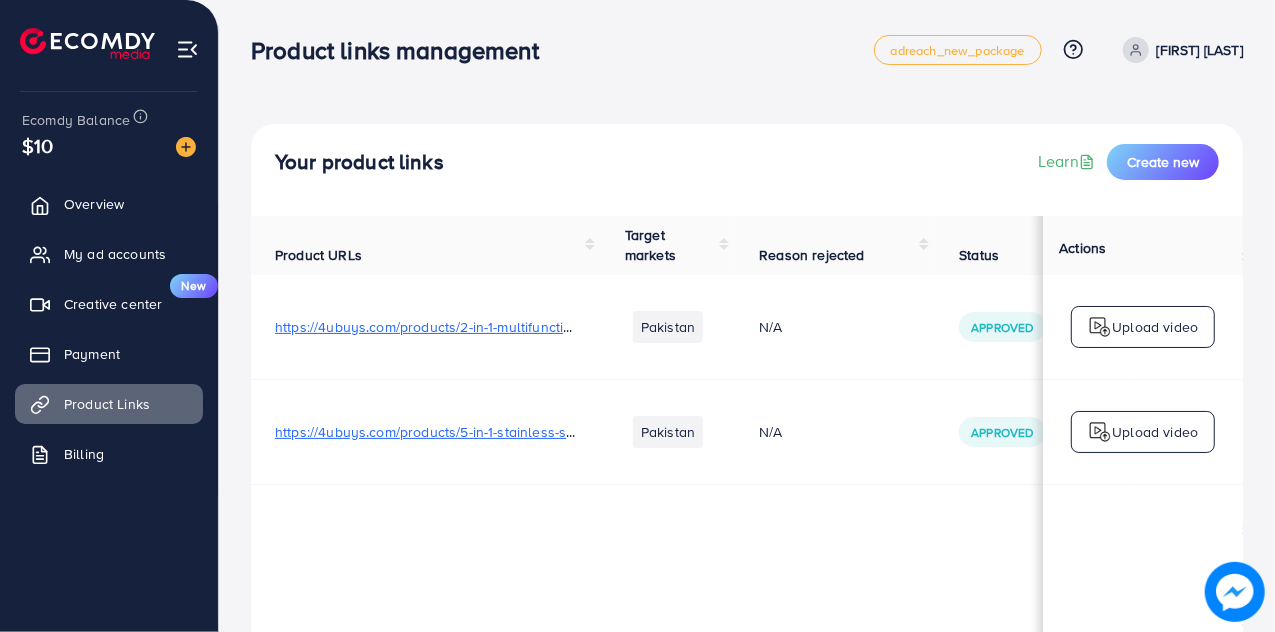 scroll, scrollTop: 0, scrollLeft: 66, axis: horizontal 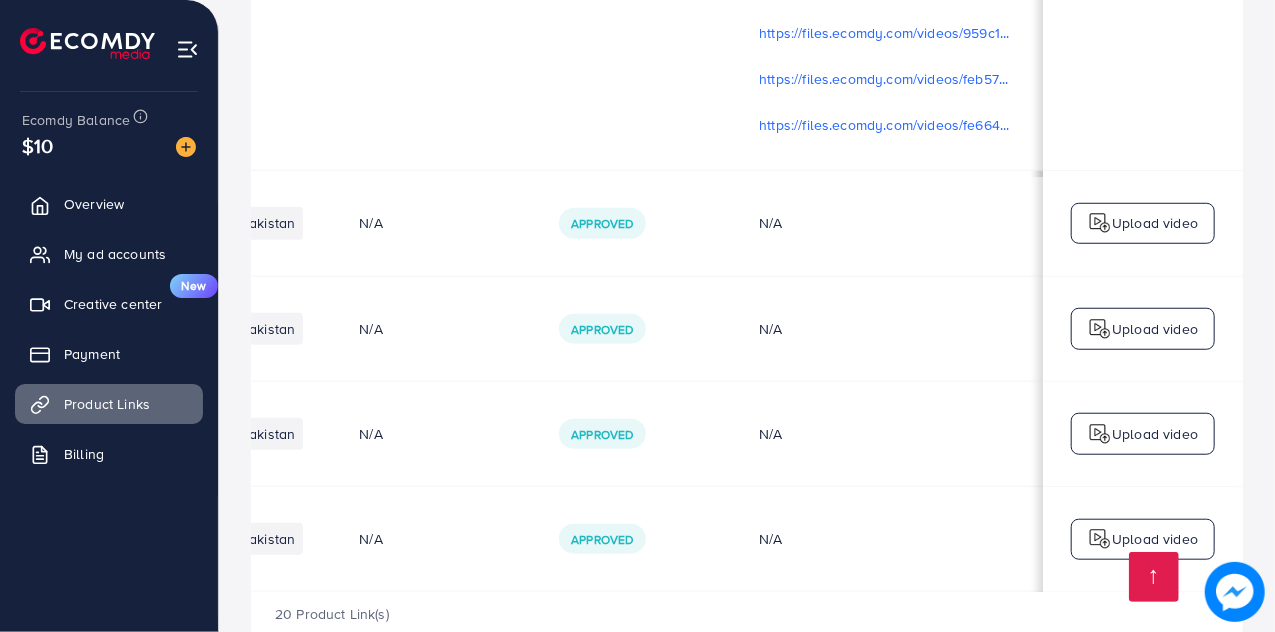click on "Upload video" at bounding box center (1155, 329) 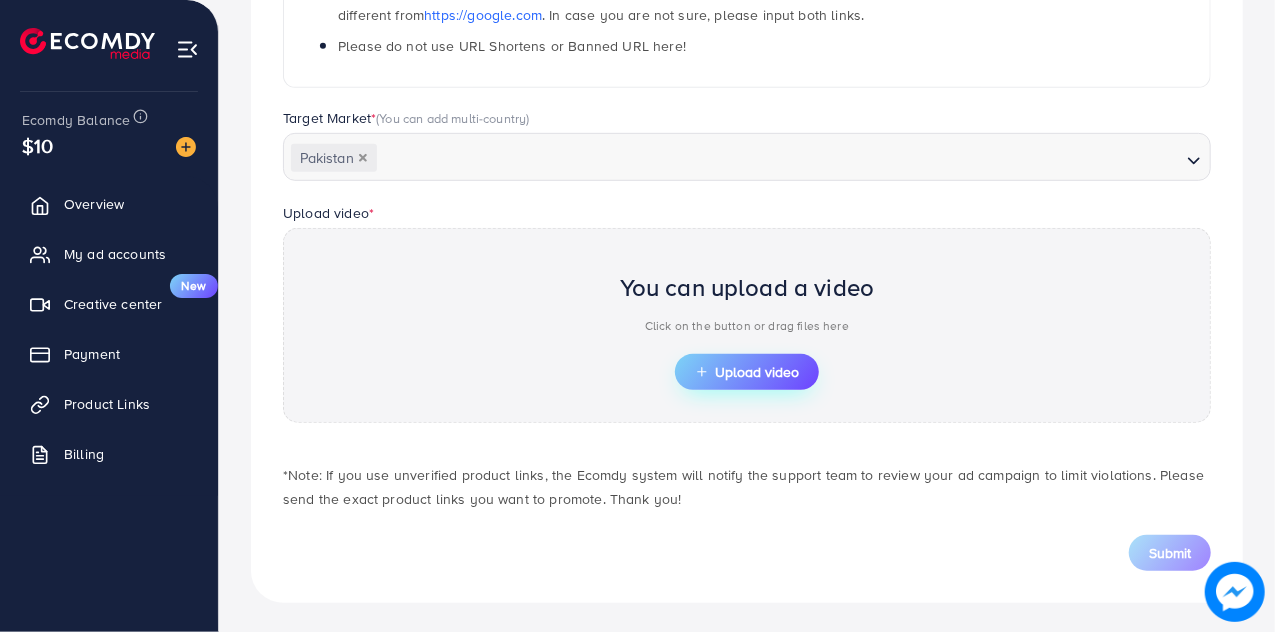 click on "Upload video" at bounding box center (747, 372) 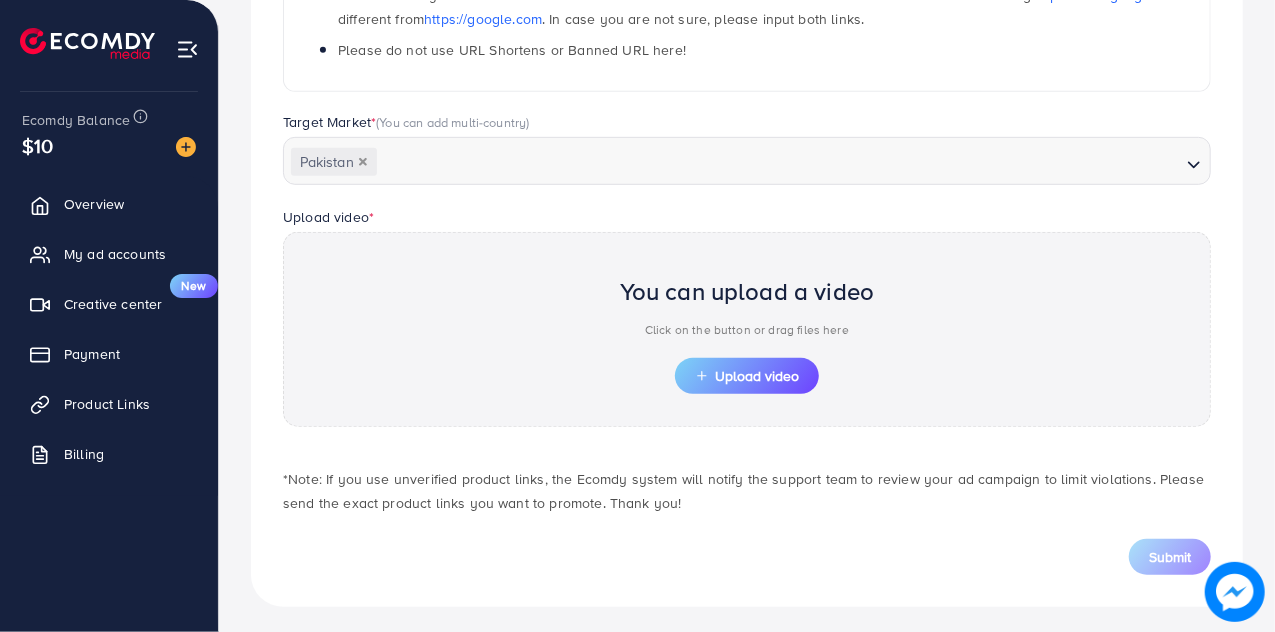 scroll, scrollTop: 484, scrollLeft: 0, axis: vertical 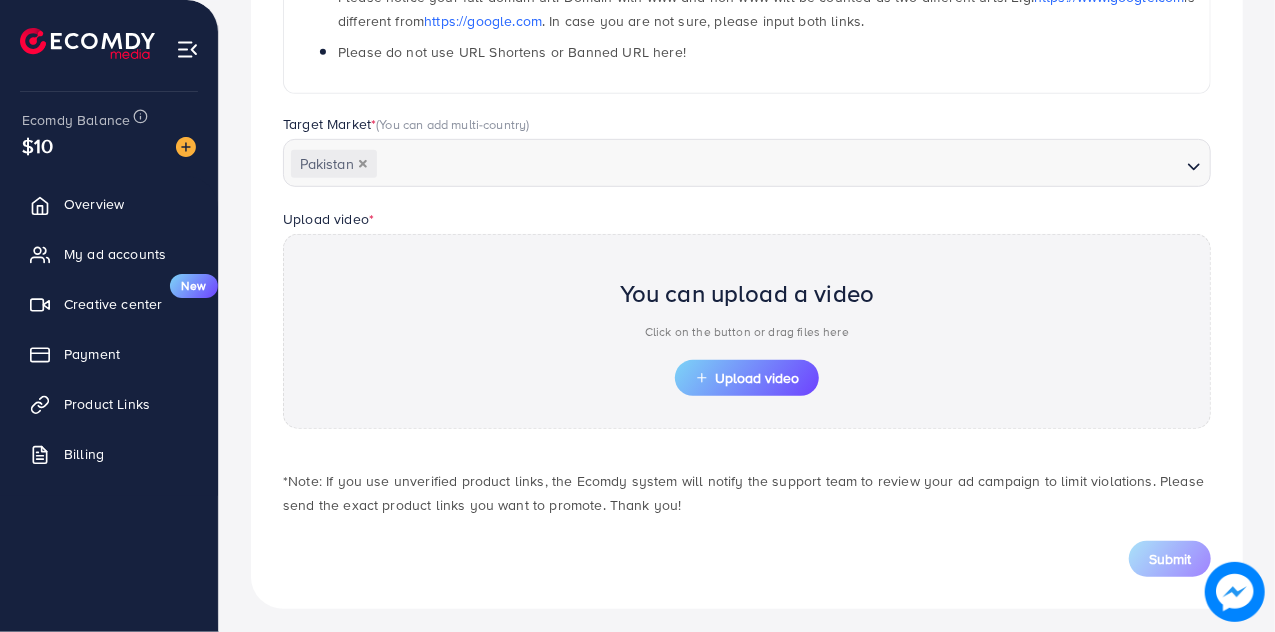 click on "**********" at bounding box center (747, 78) 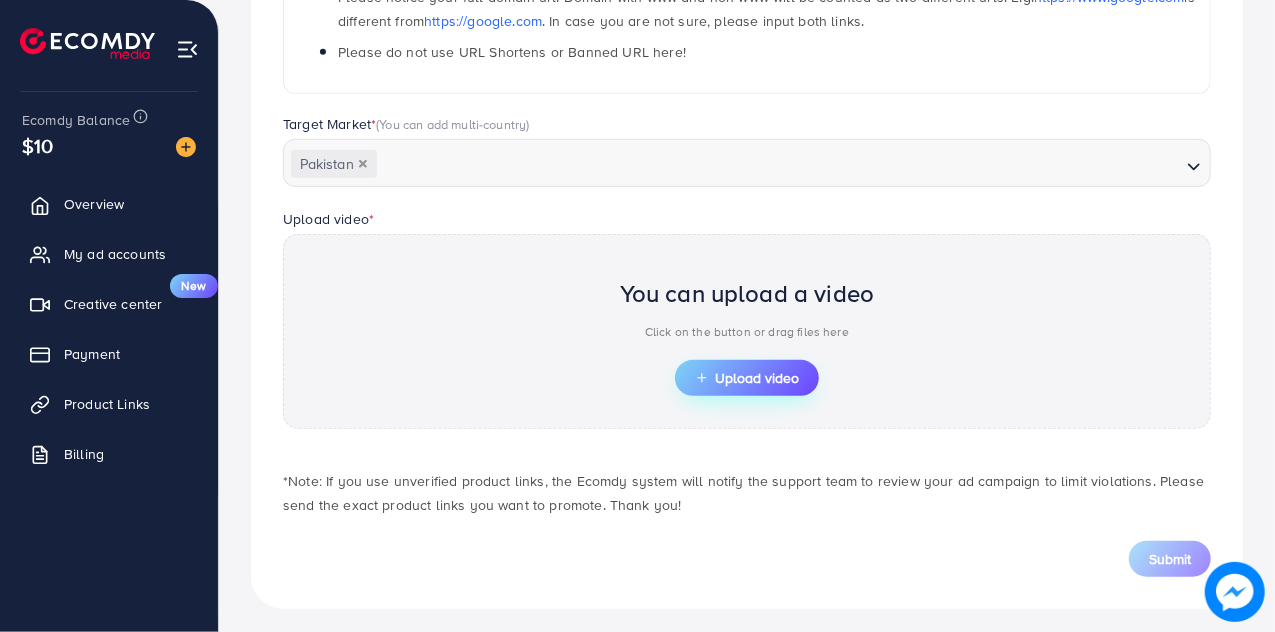 click on "Upload video" at bounding box center [747, 378] 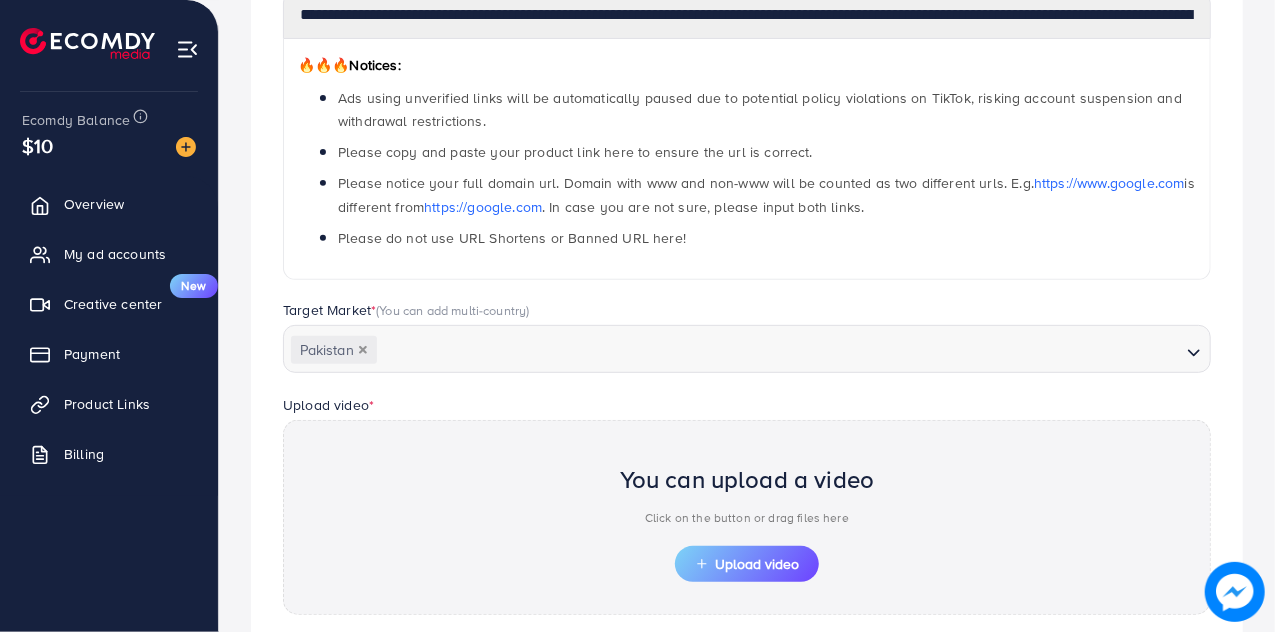 scroll, scrollTop: 484, scrollLeft: 0, axis: vertical 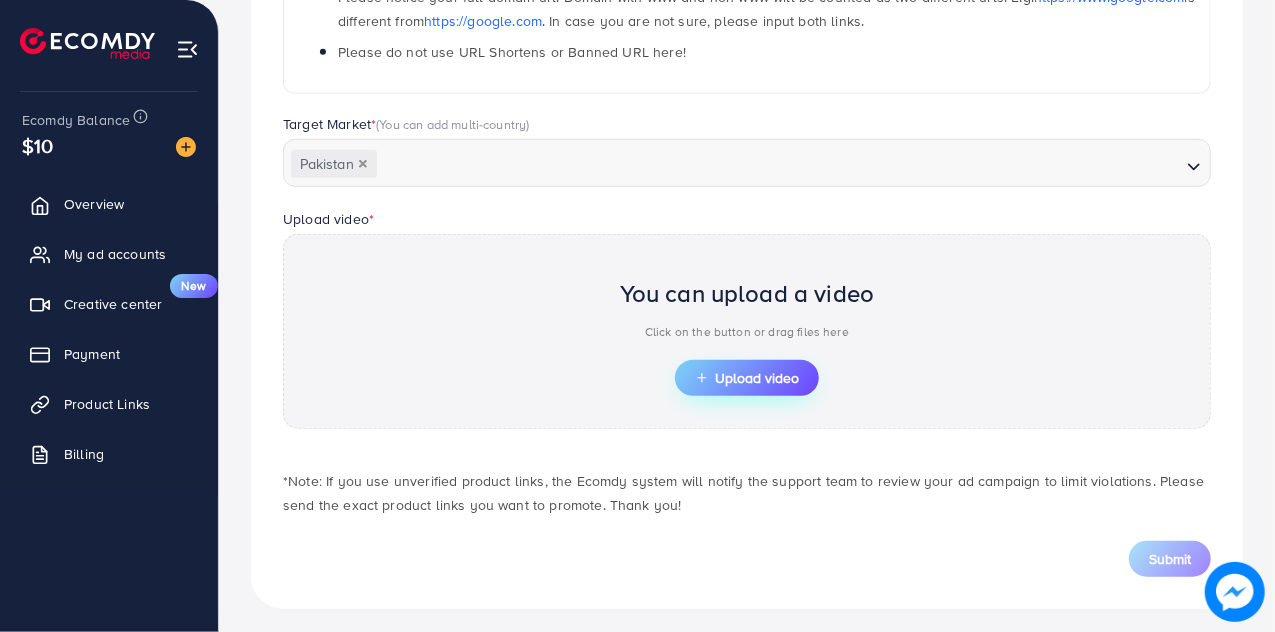 click on "Upload video" at bounding box center [747, 378] 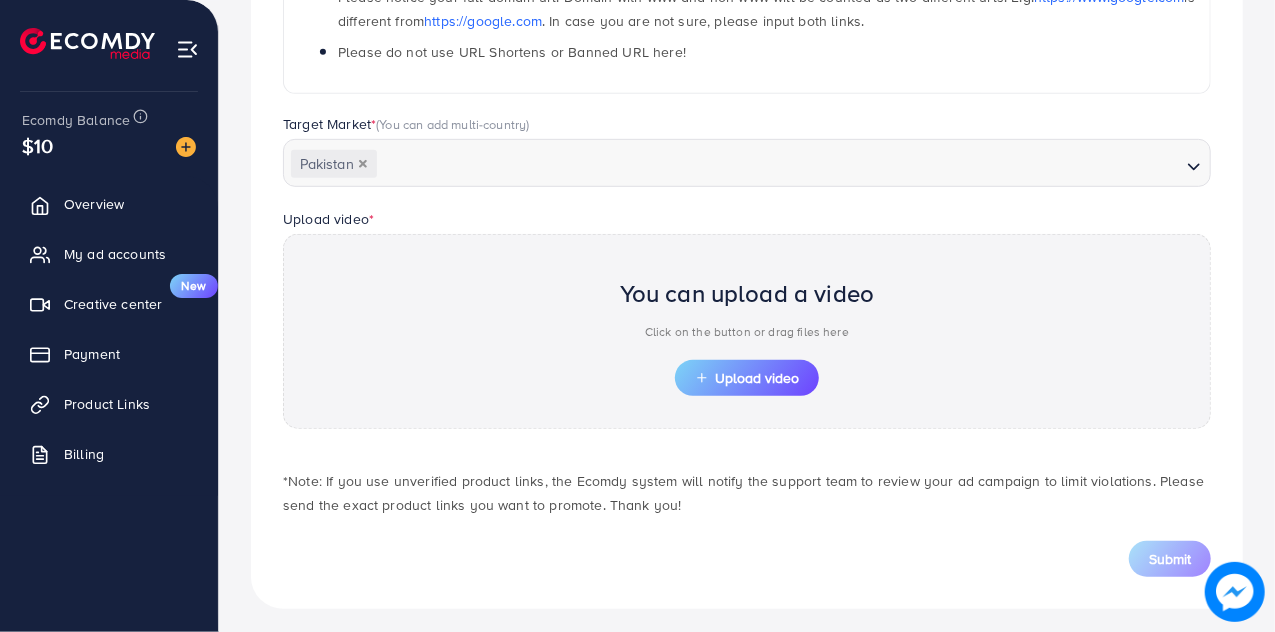 scroll, scrollTop: 490, scrollLeft: 0, axis: vertical 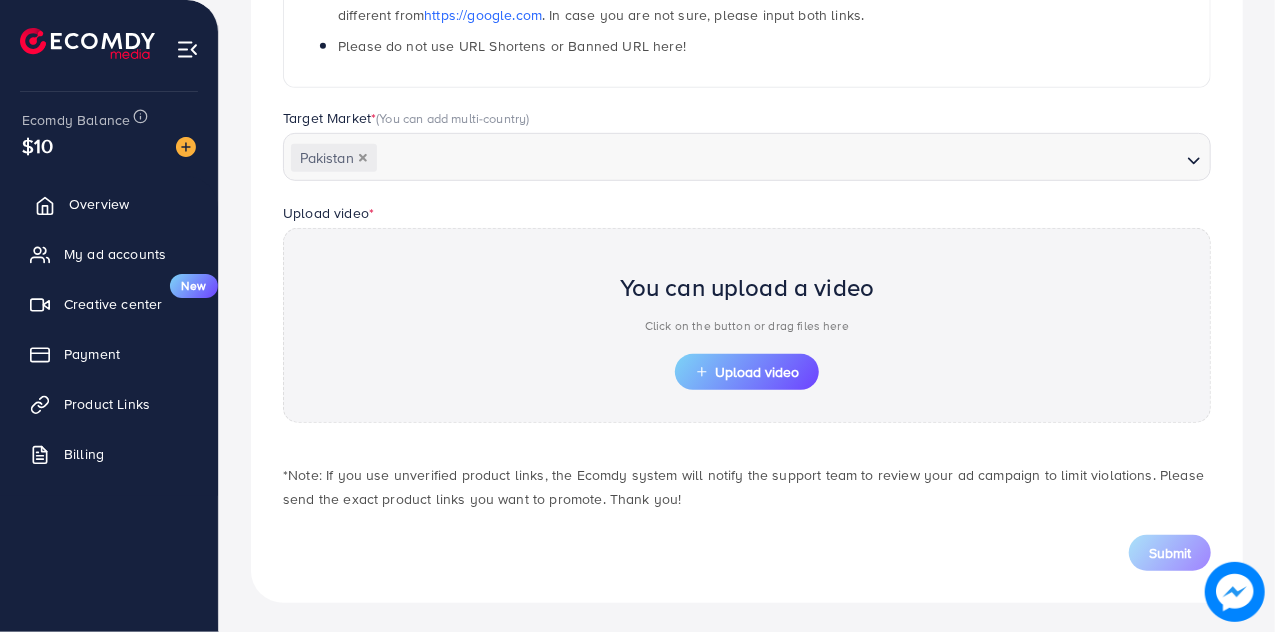 click on "Overview" at bounding box center [99, 204] 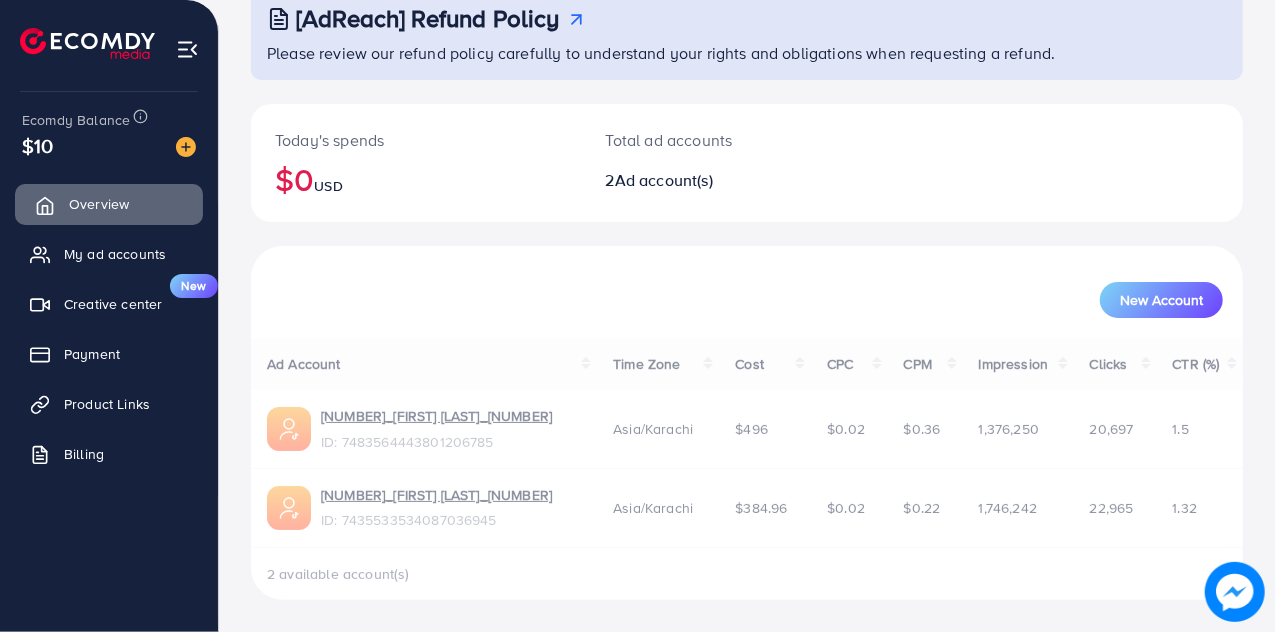 scroll, scrollTop: 0, scrollLeft: 0, axis: both 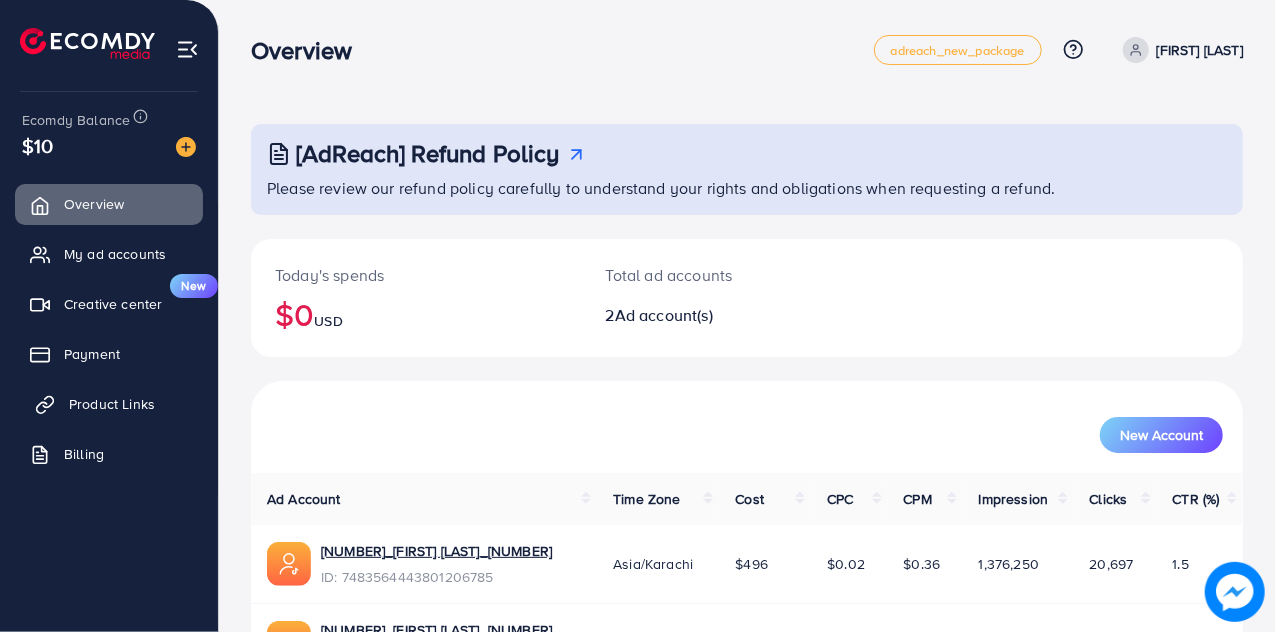click on "Product Links" at bounding box center (112, 404) 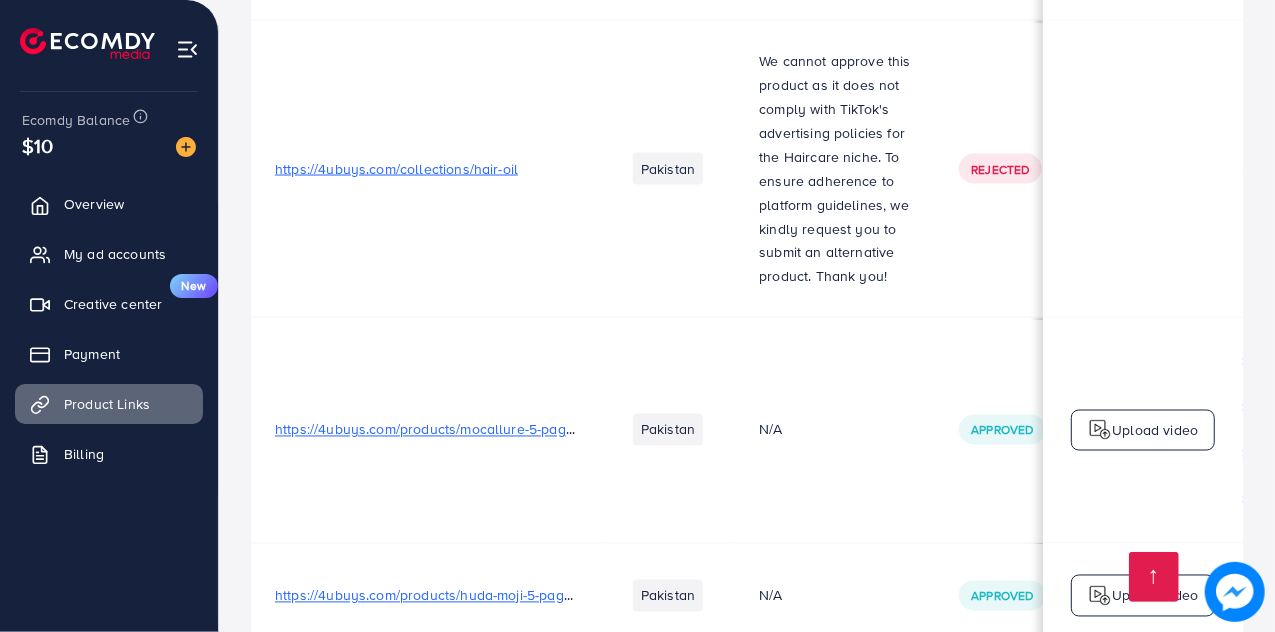 scroll, scrollTop: 1703, scrollLeft: 0, axis: vertical 